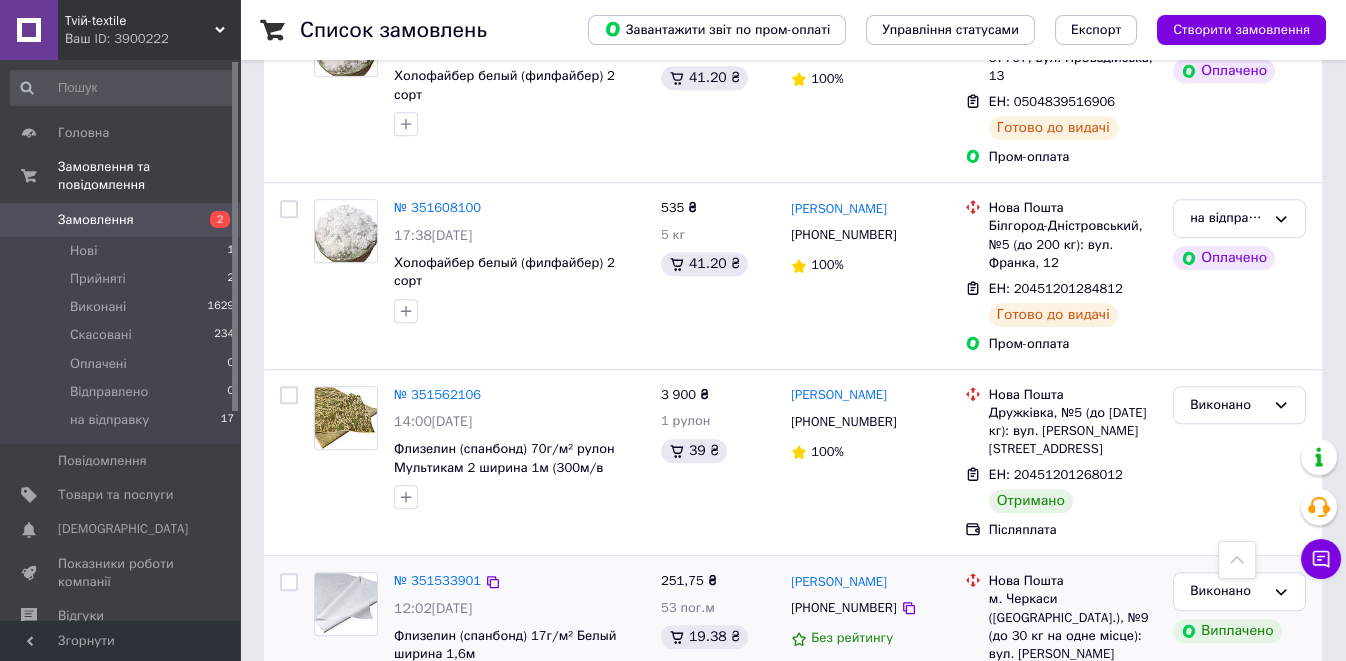 scroll, scrollTop: 3803, scrollLeft: 0, axis: vertical 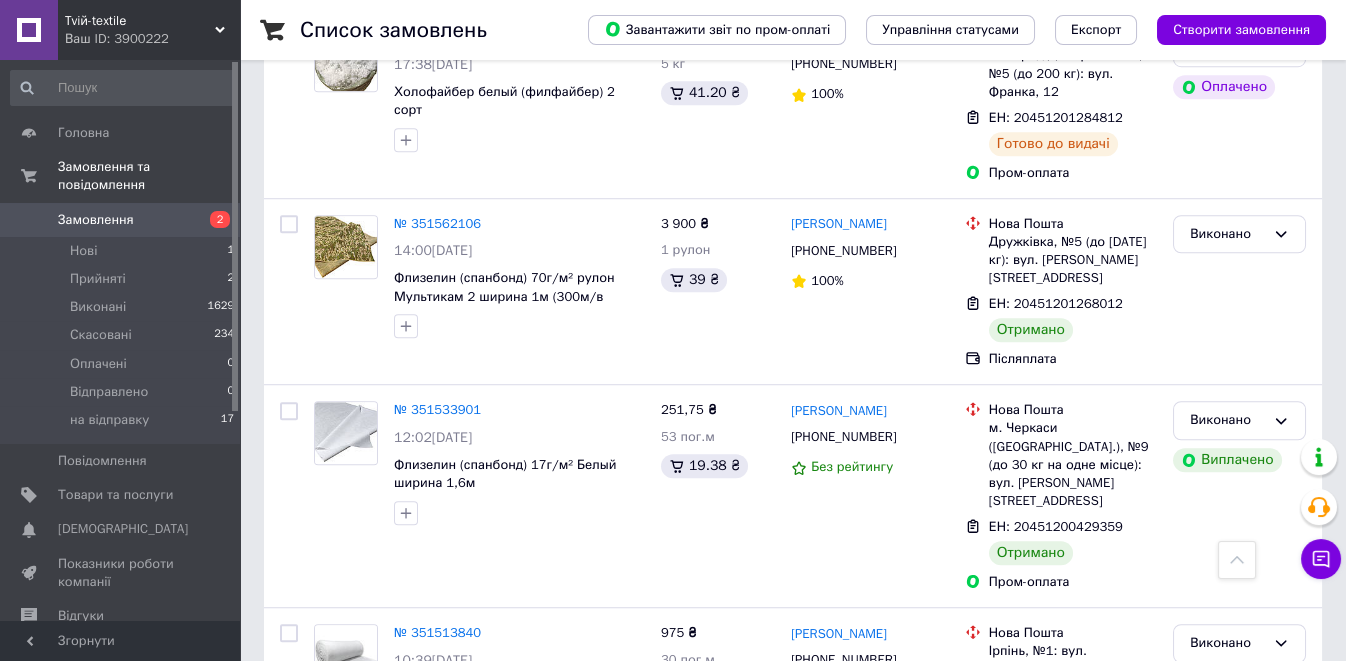 click on "2" at bounding box center (327, 839) 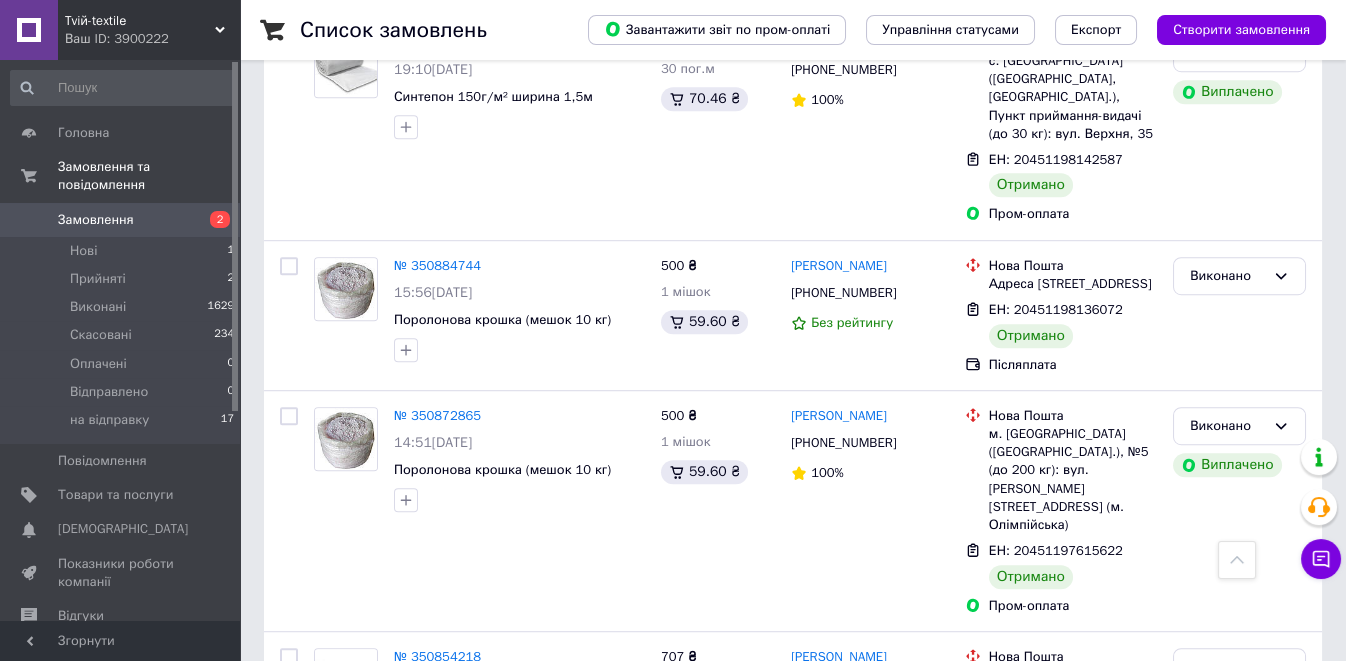 scroll, scrollTop: 3641, scrollLeft: 0, axis: vertical 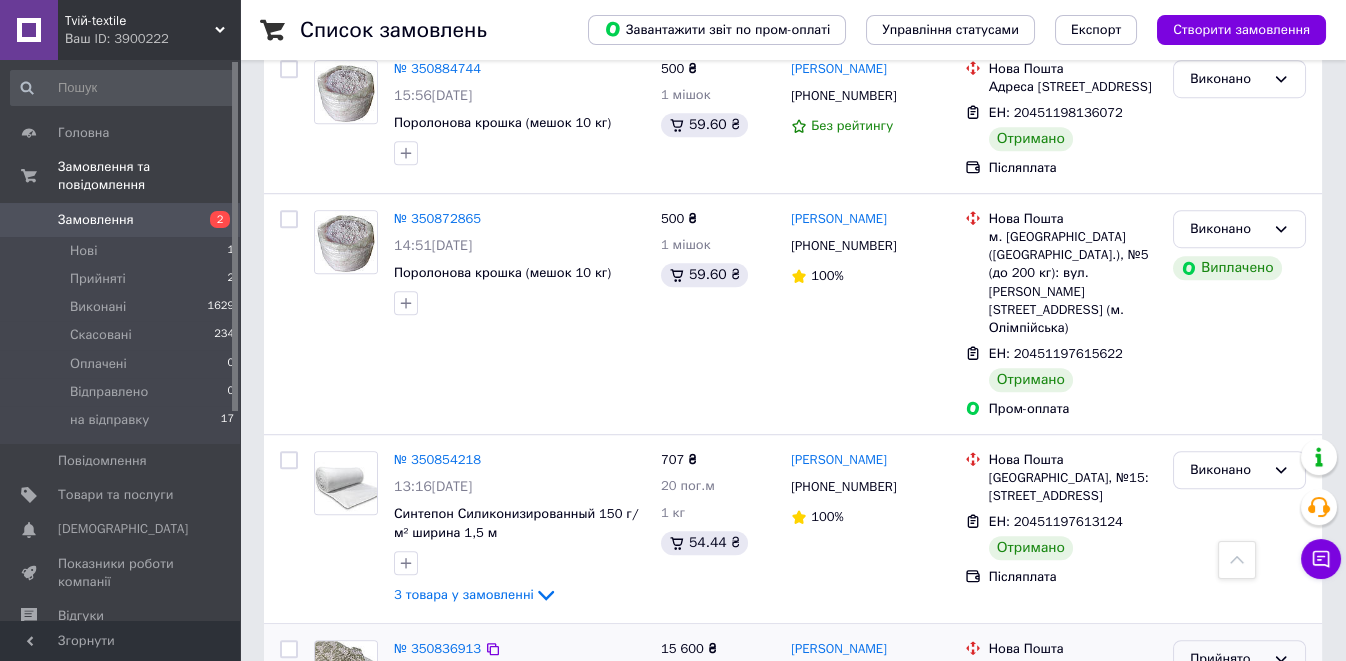 click on "Прийнято" at bounding box center (1227, 659) 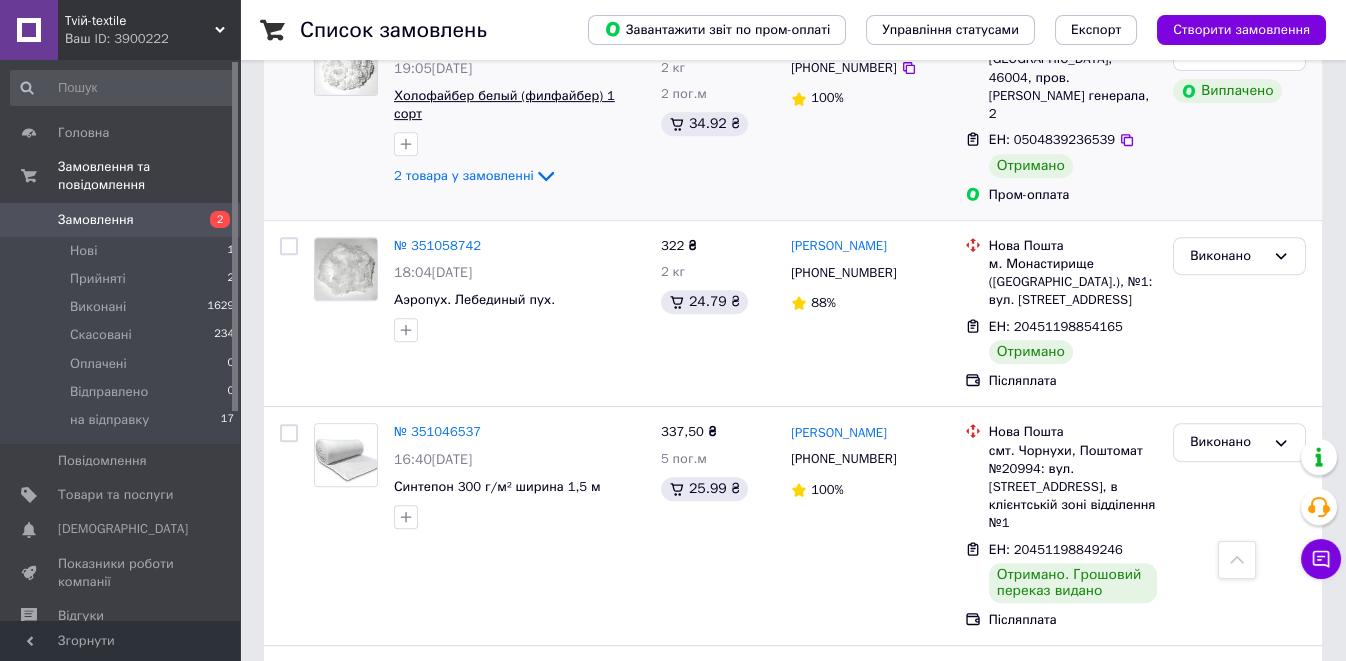 scroll, scrollTop: 2085, scrollLeft: 0, axis: vertical 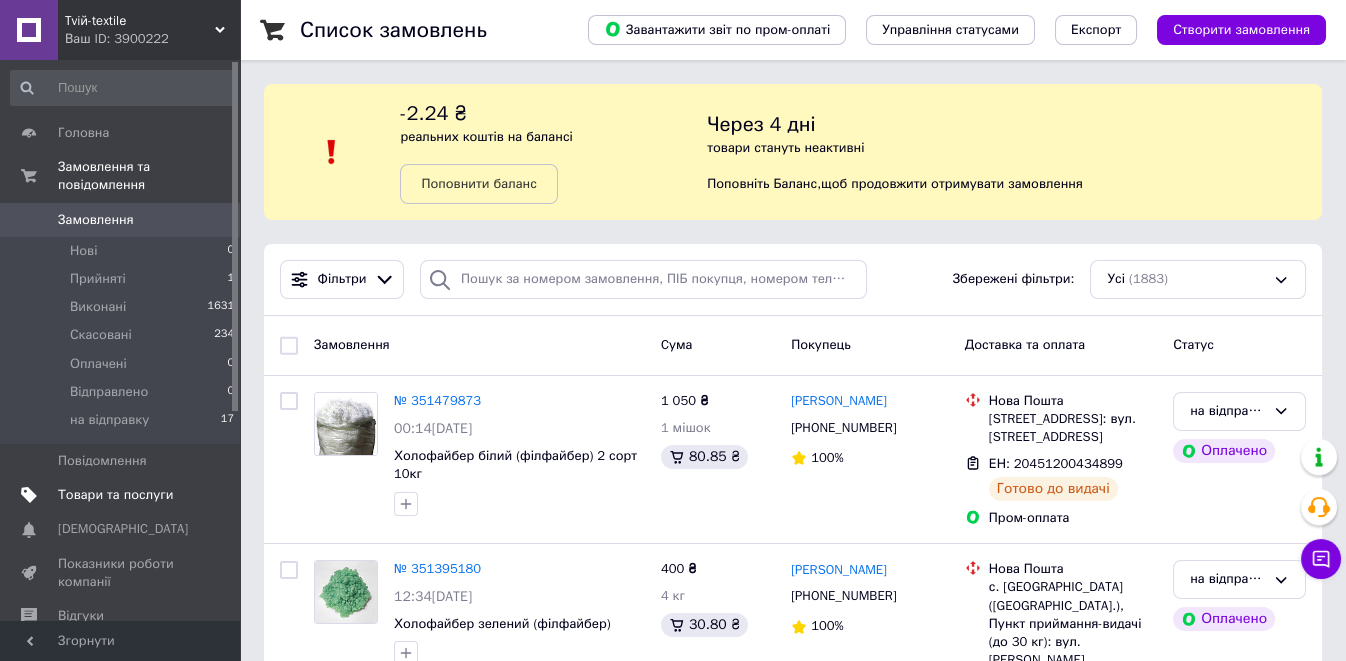 click on "Товари та послуги" at bounding box center [115, 495] 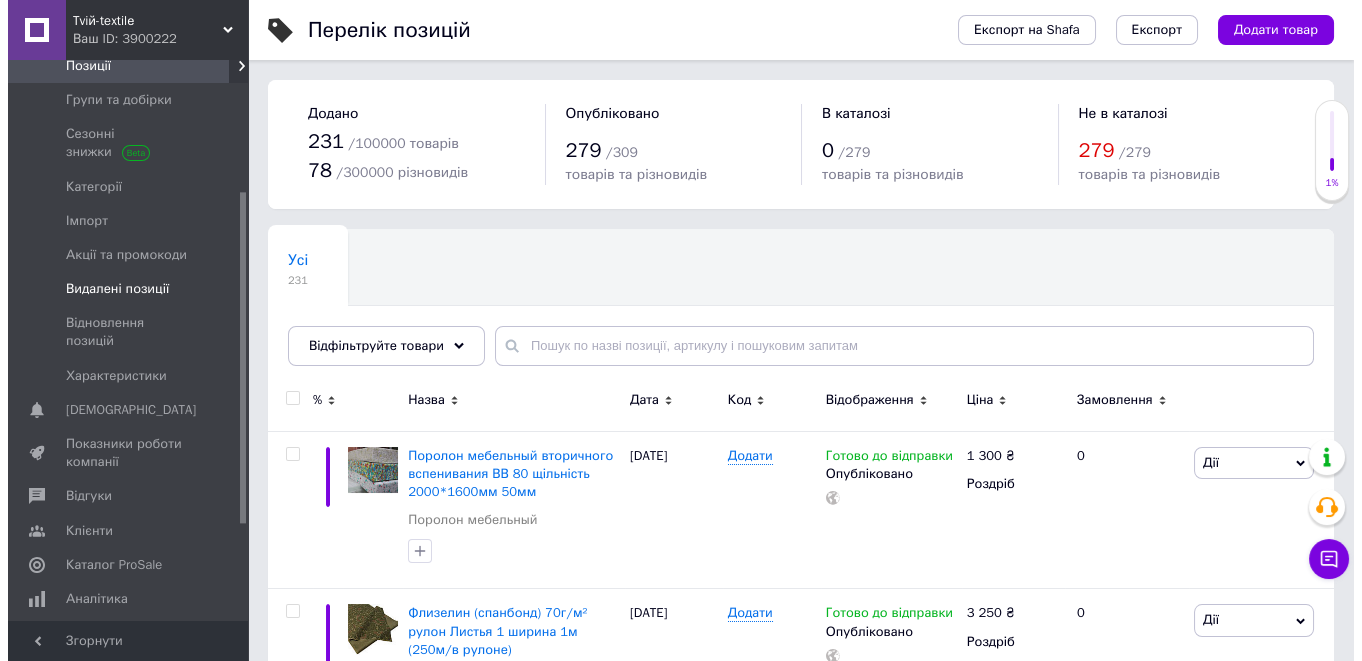 scroll, scrollTop: 222, scrollLeft: 0, axis: vertical 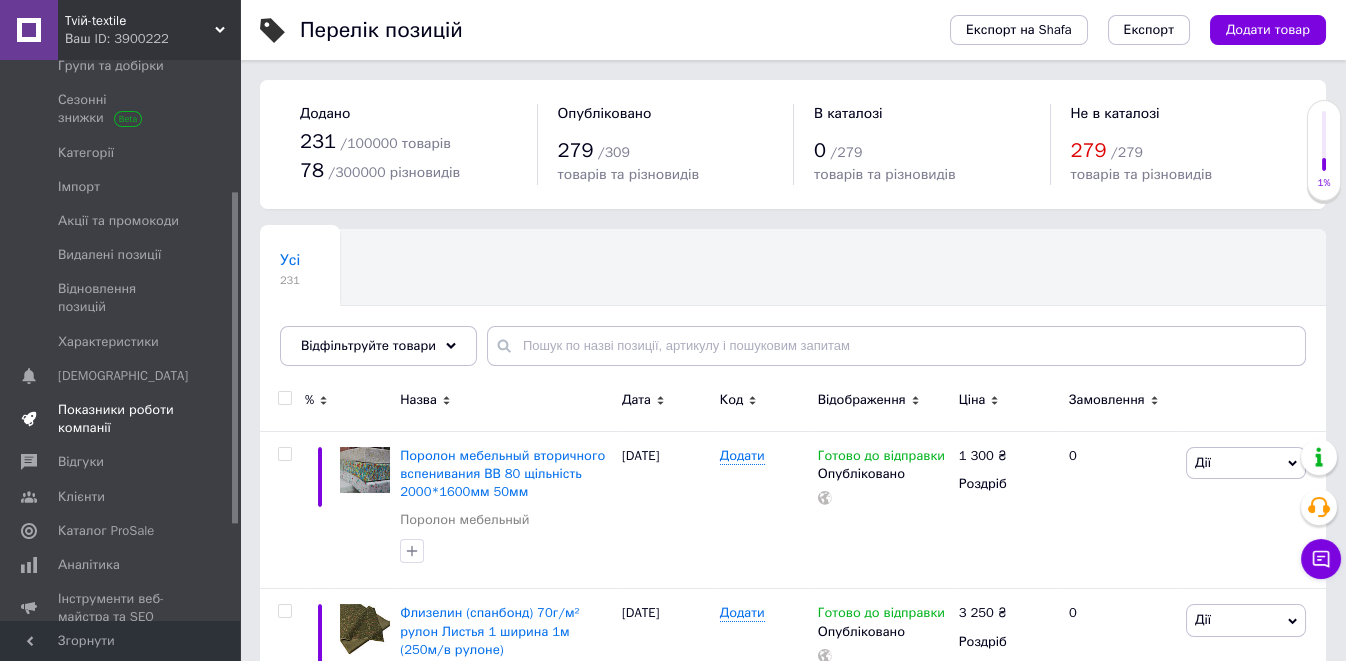 click on "Показники роботи компанії" at bounding box center (121, 419) 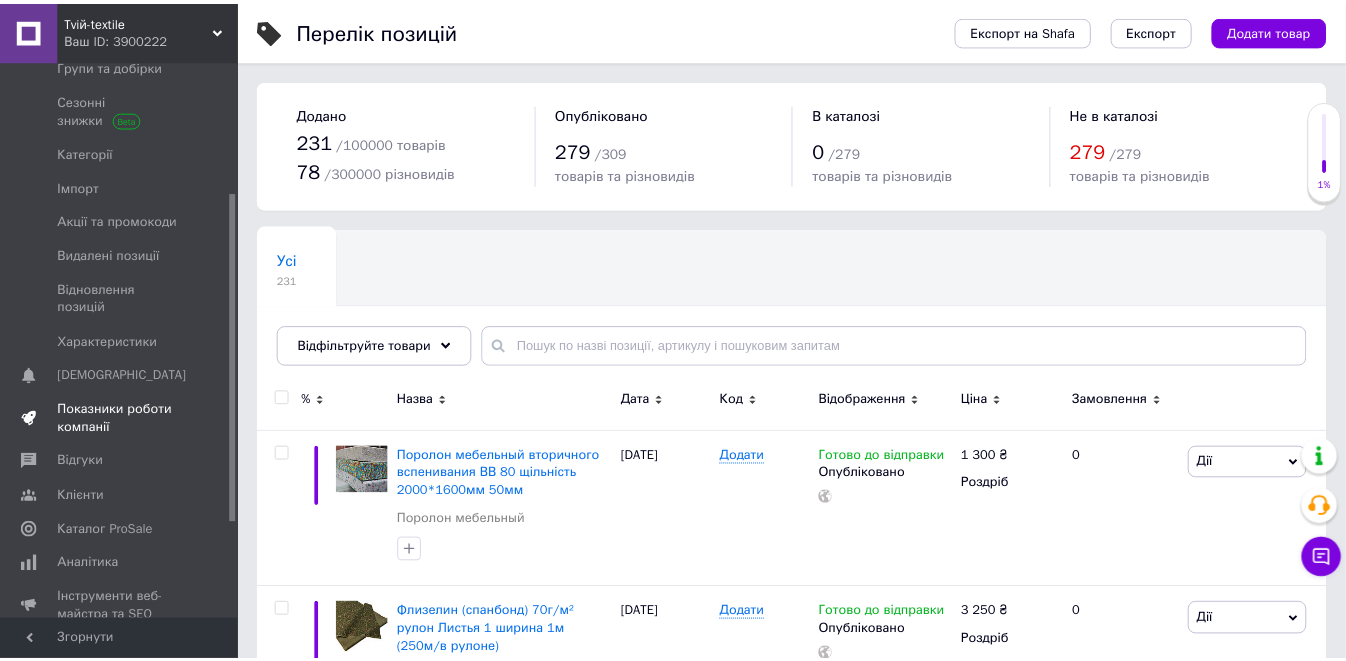 scroll, scrollTop: 80, scrollLeft: 0, axis: vertical 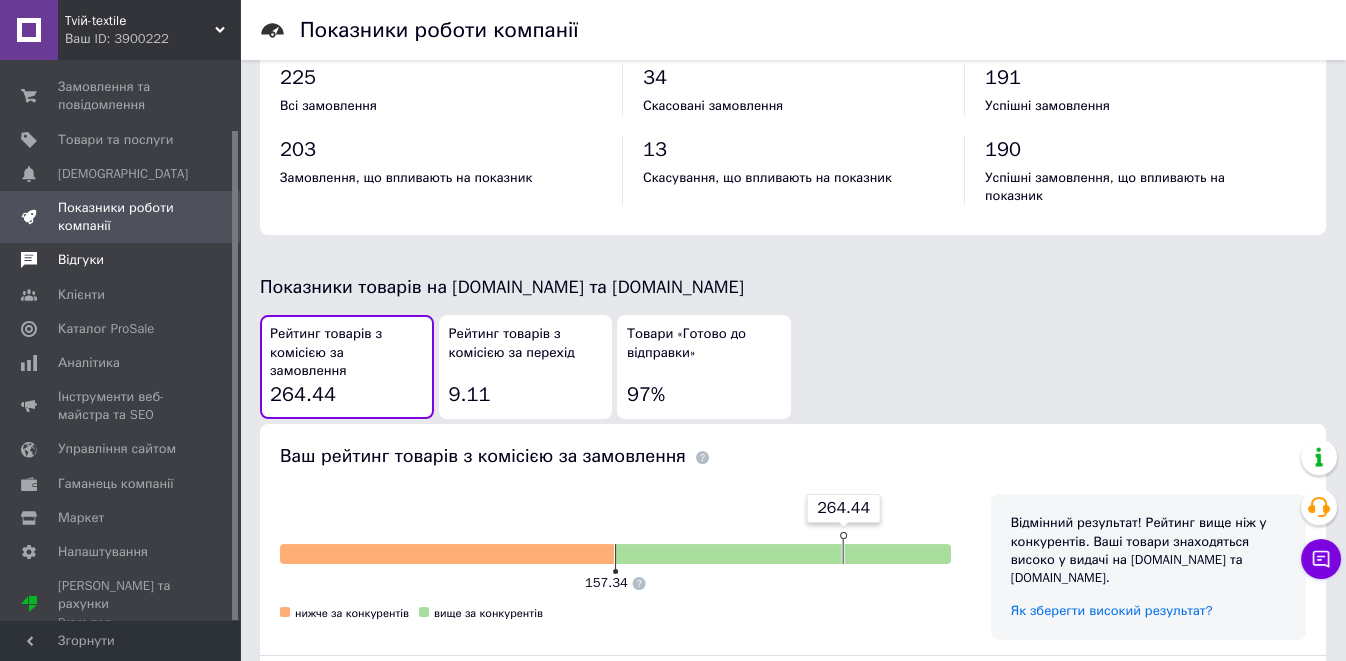 click on "Відгуки" at bounding box center (81, 260) 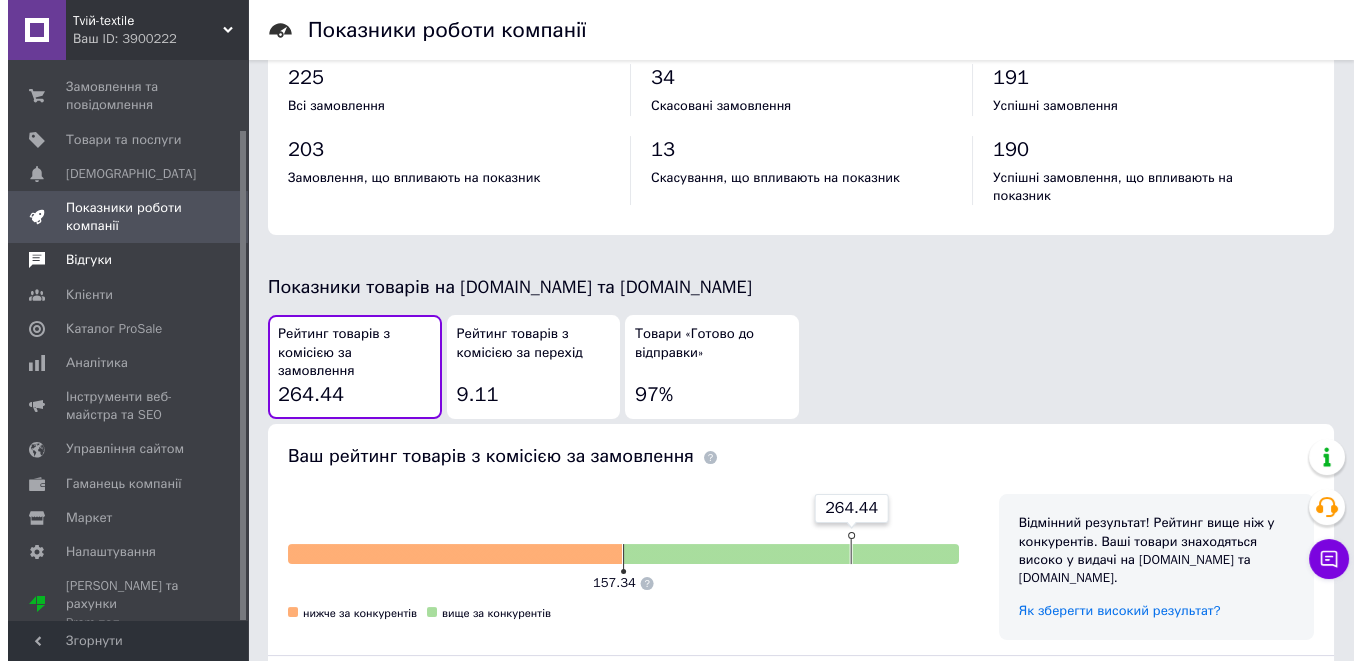 scroll, scrollTop: 0, scrollLeft: 0, axis: both 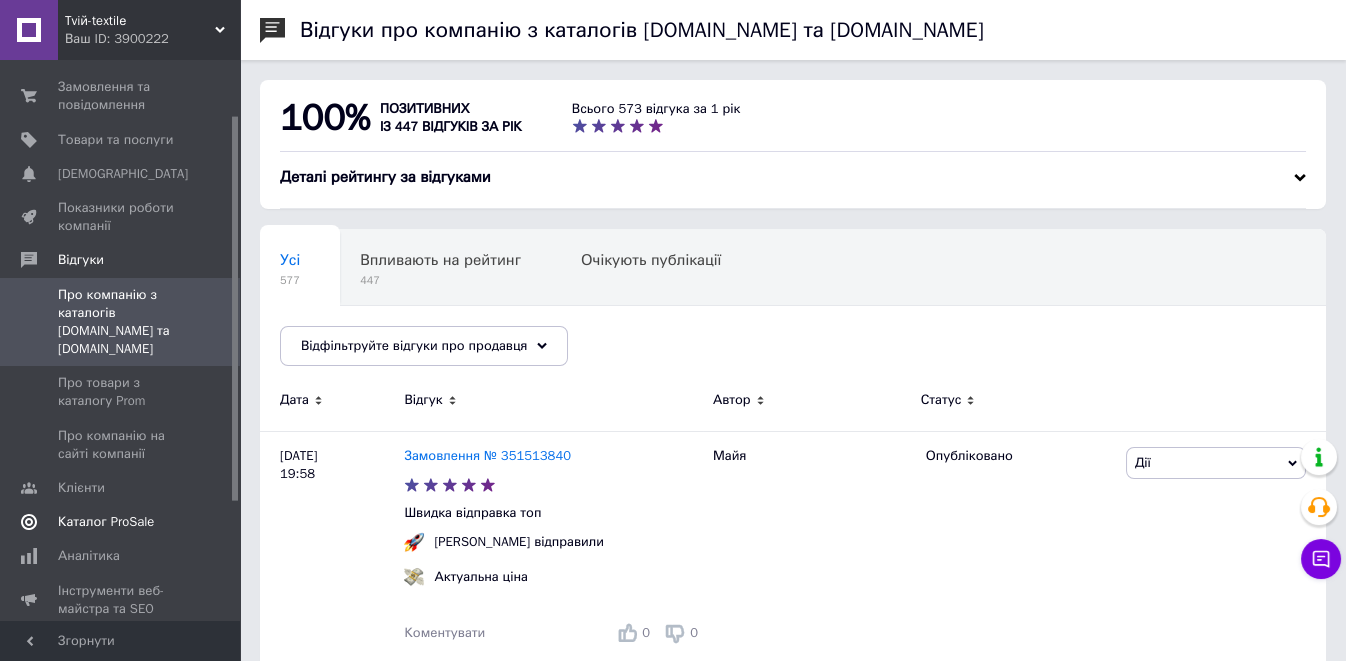 click on "Каталог ProSale" at bounding box center [106, 522] 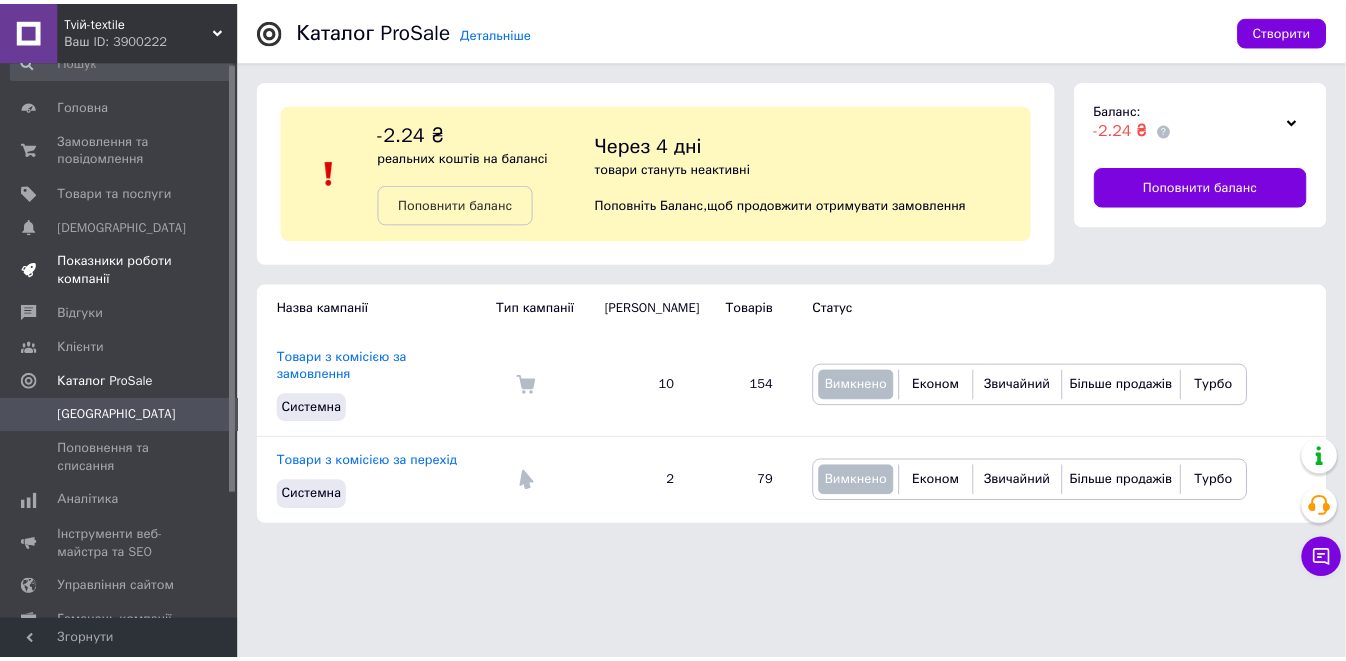 scroll, scrollTop: 0, scrollLeft: 0, axis: both 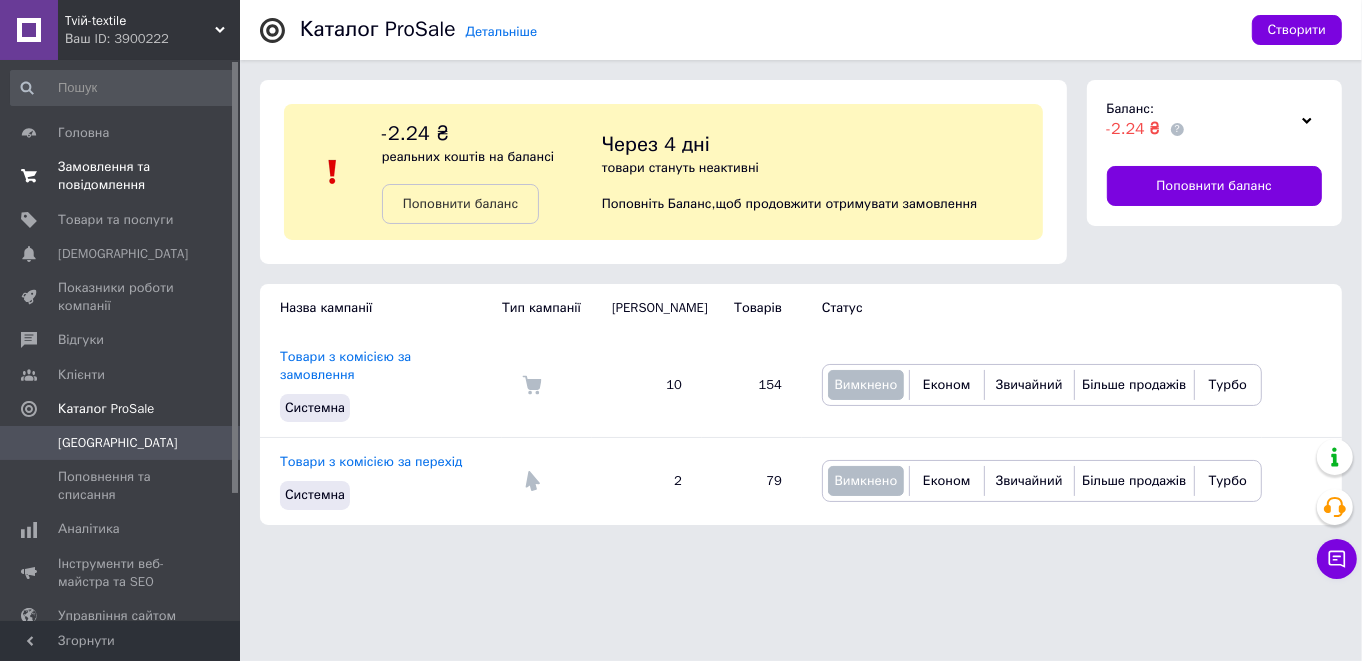 click on "Замовлення та повідомлення" at bounding box center [121, 176] 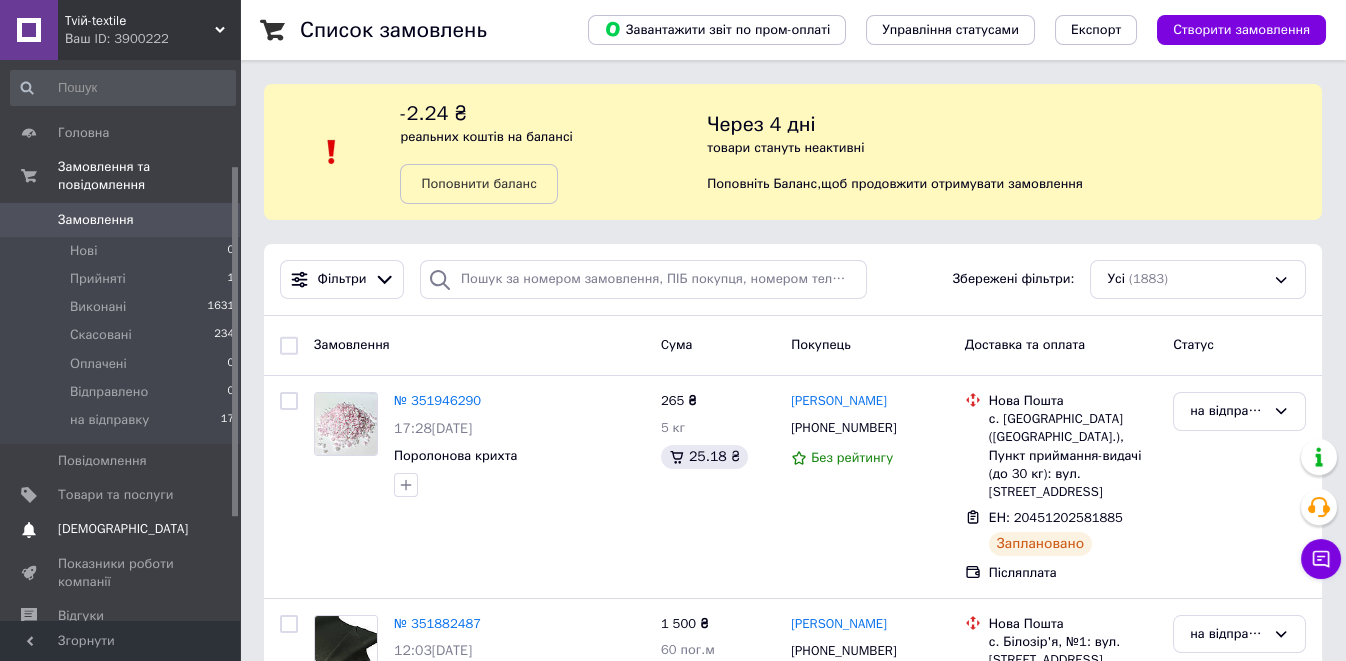 scroll, scrollTop: 222, scrollLeft: 0, axis: vertical 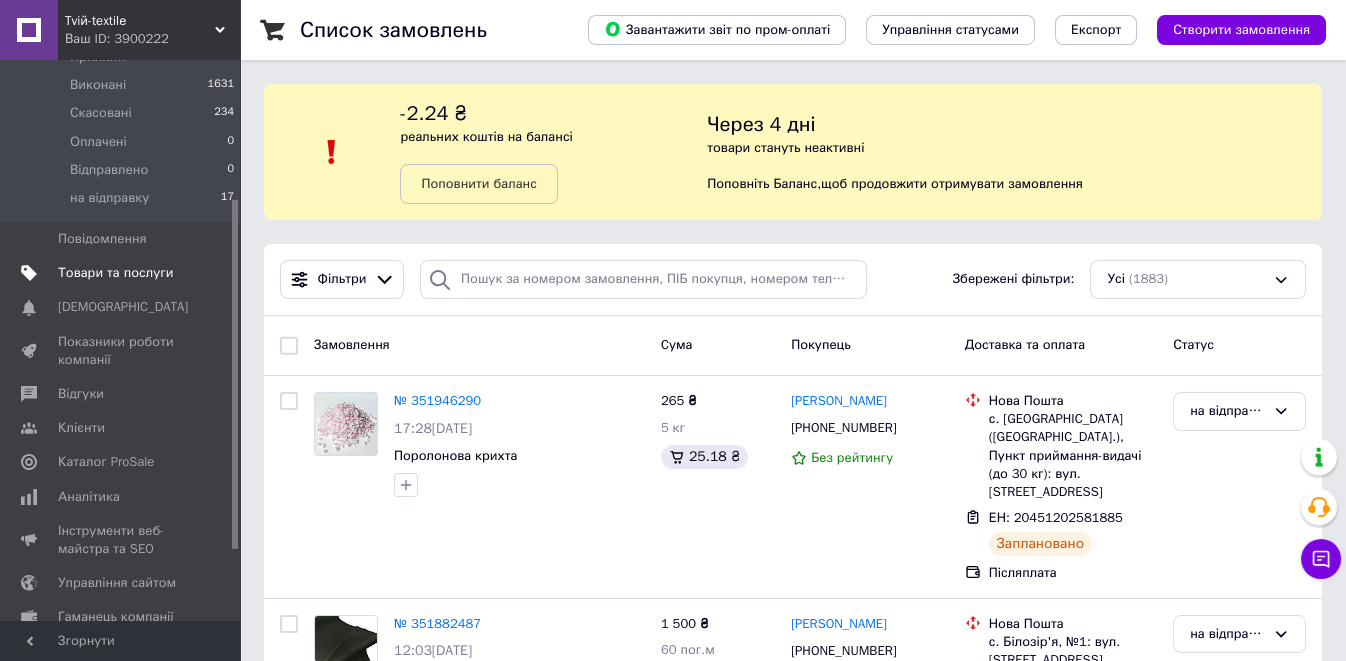 click on "Товари та послуги" at bounding box center (115, 273) 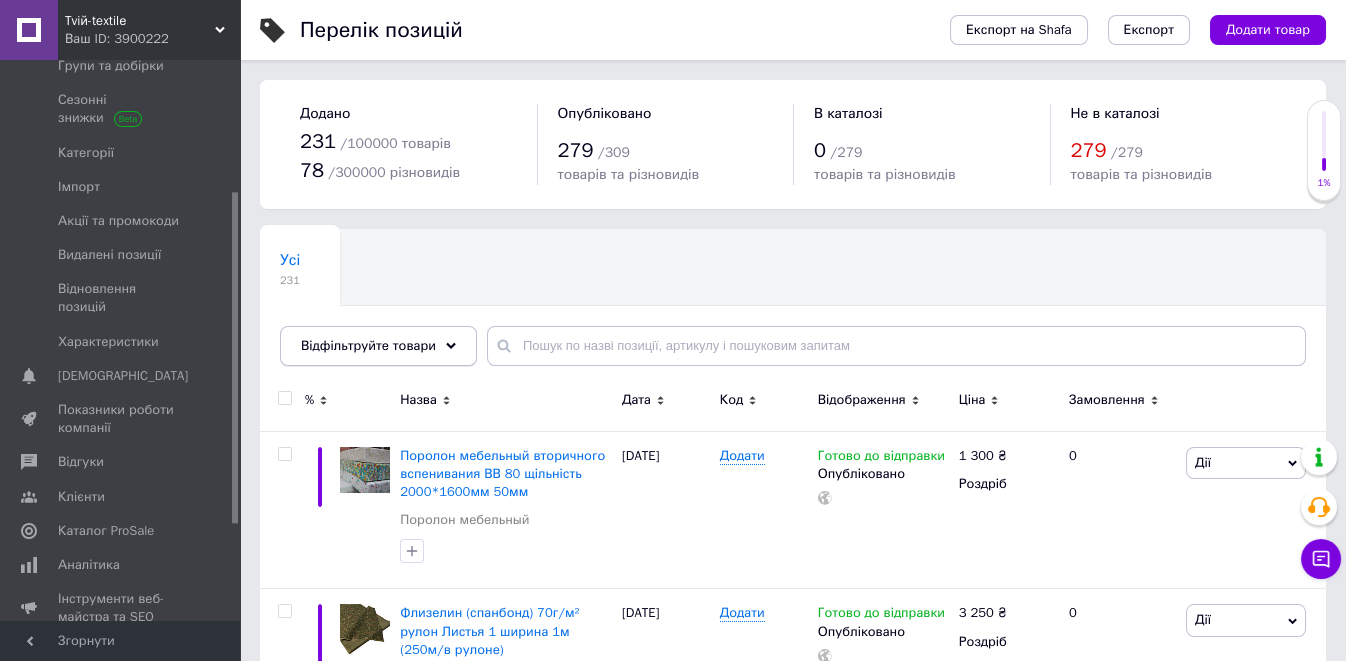 click 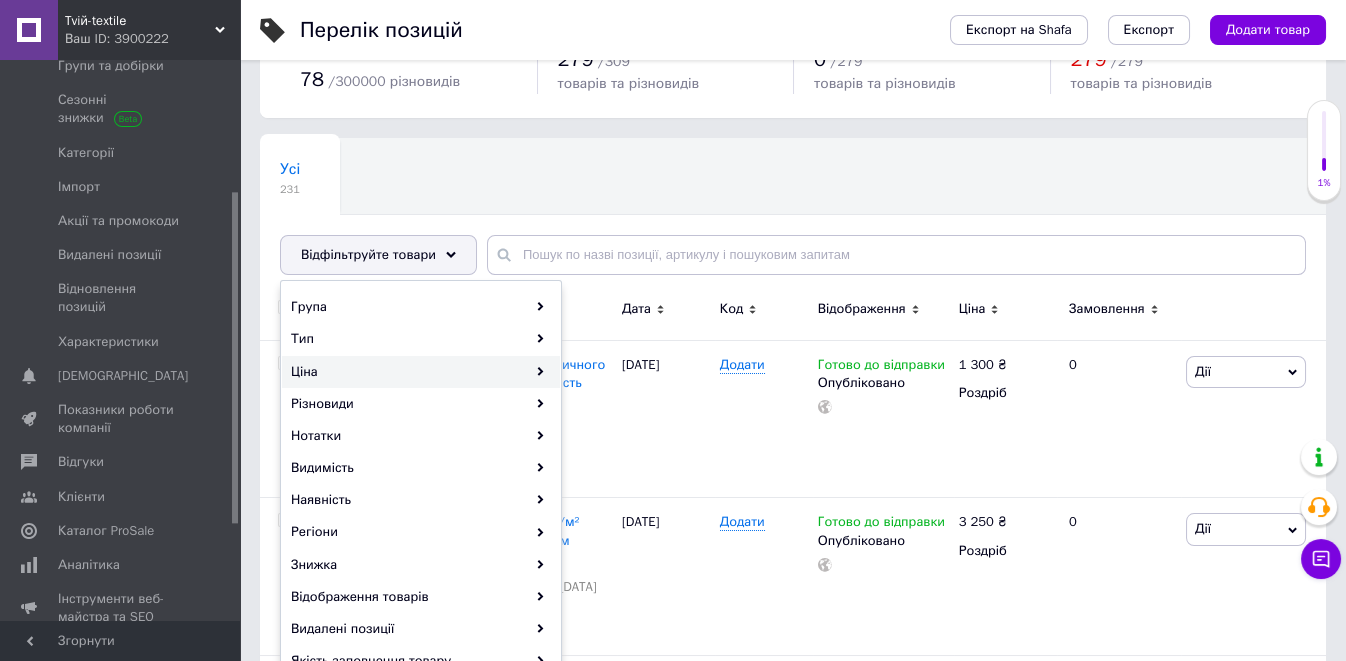 scroll, scrollTop: 222, scrollLeft: 0, axis: vertical 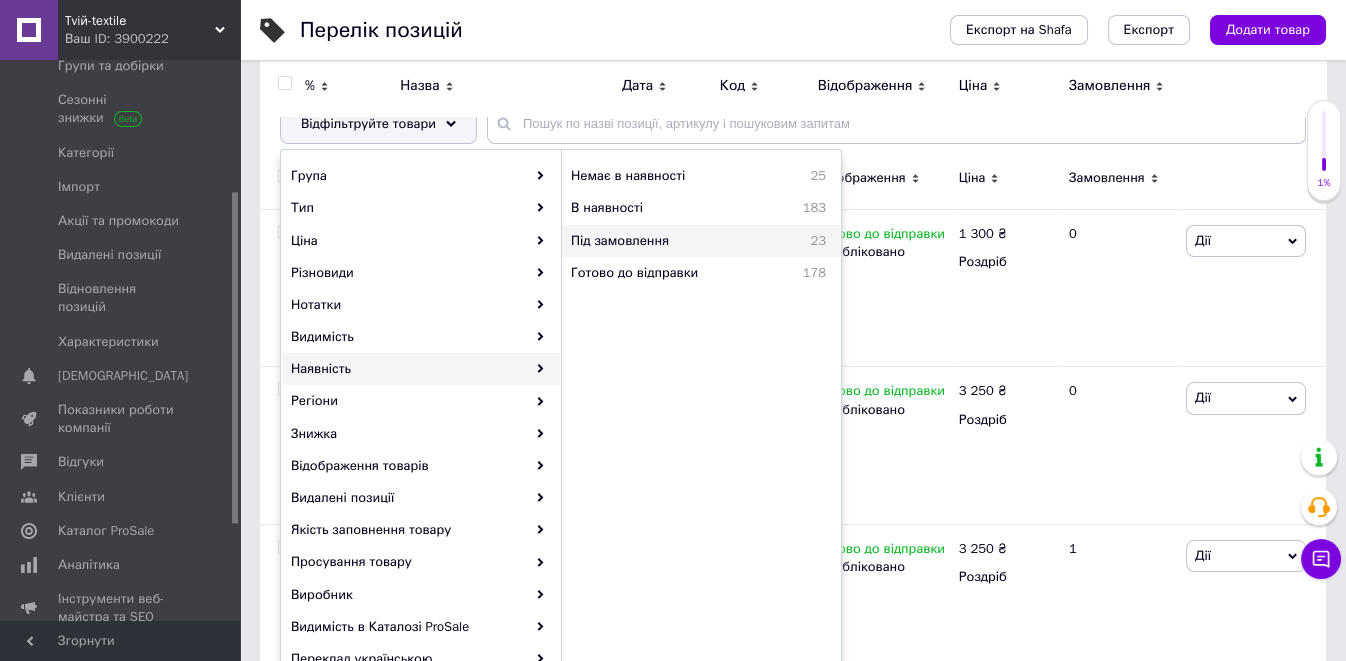 click on "Під замовлення" at bounding box center [672, 241] 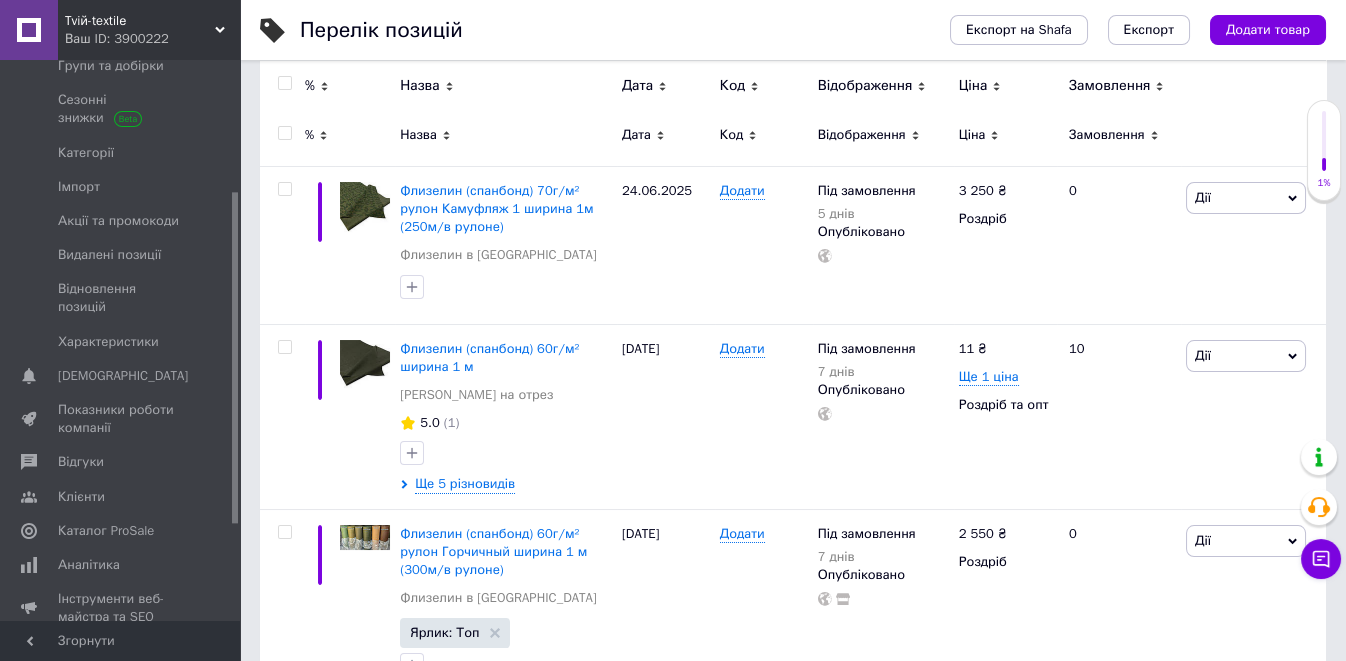 scroll, scrollTop: 333, scrollLeft: 0, axis: vertical 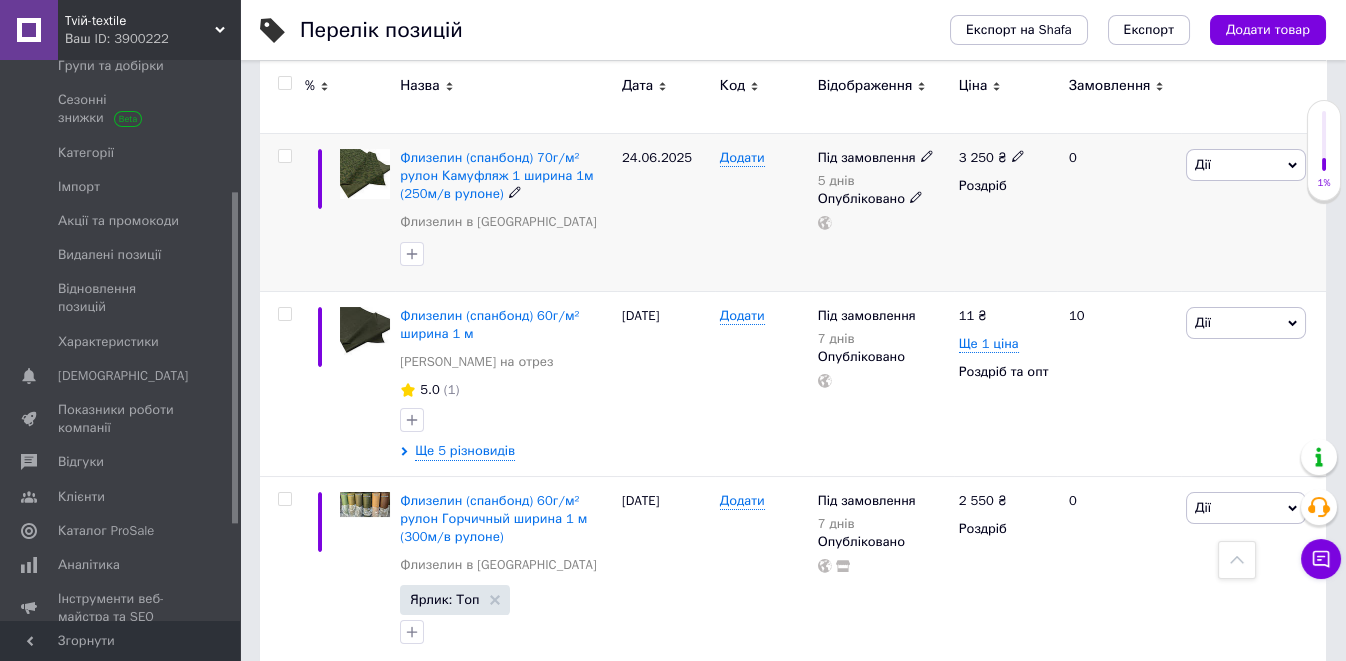 click 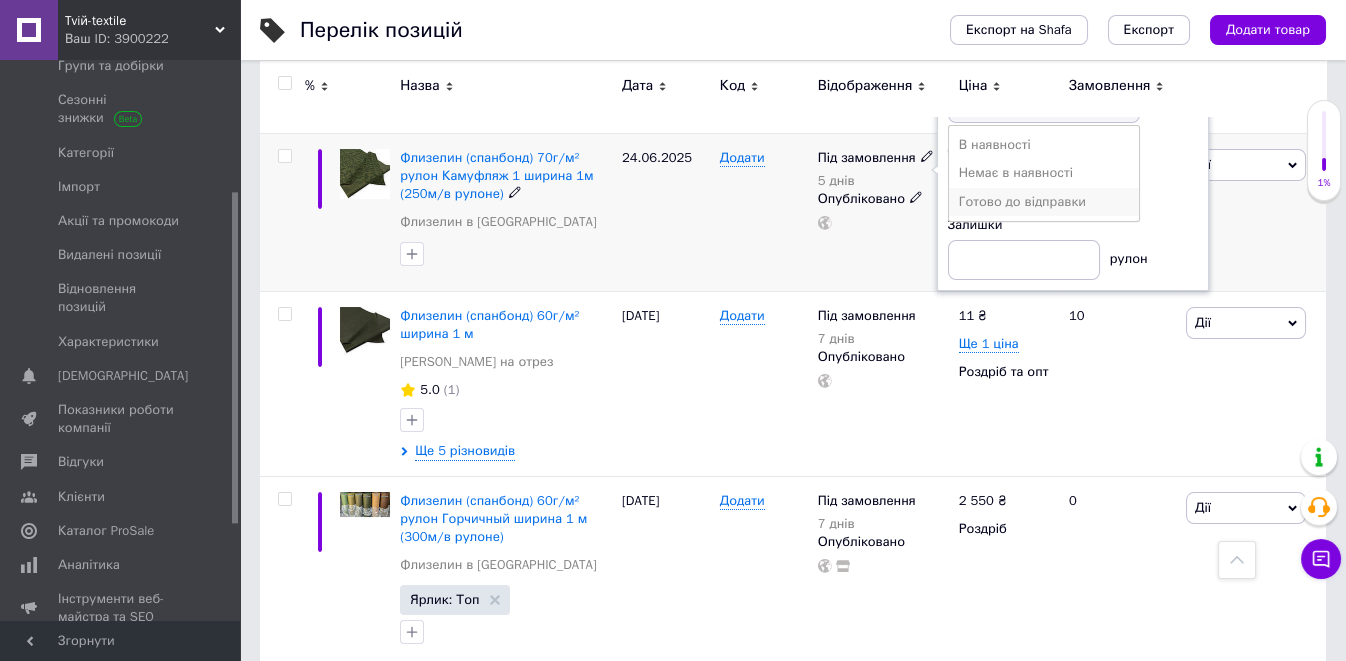 click on "Готово до відправки" at bounding box center (1044, 202) 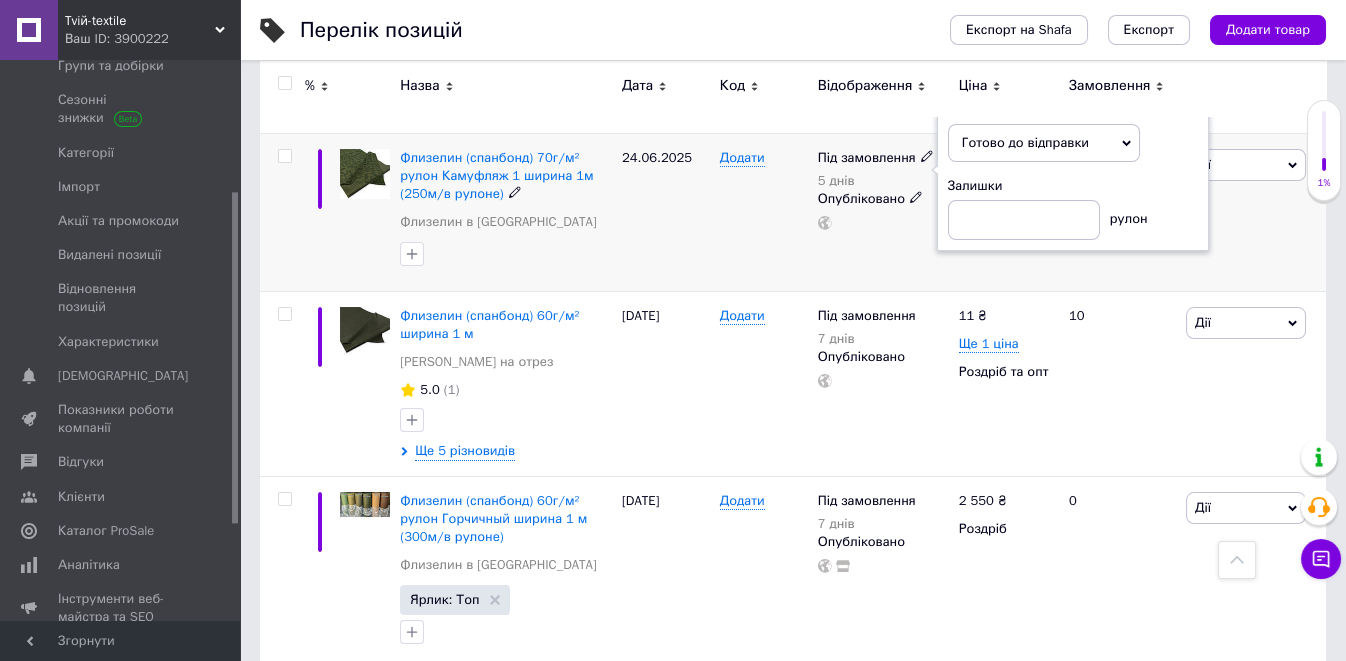 click on "Додати" at bounding box center (764, 212) 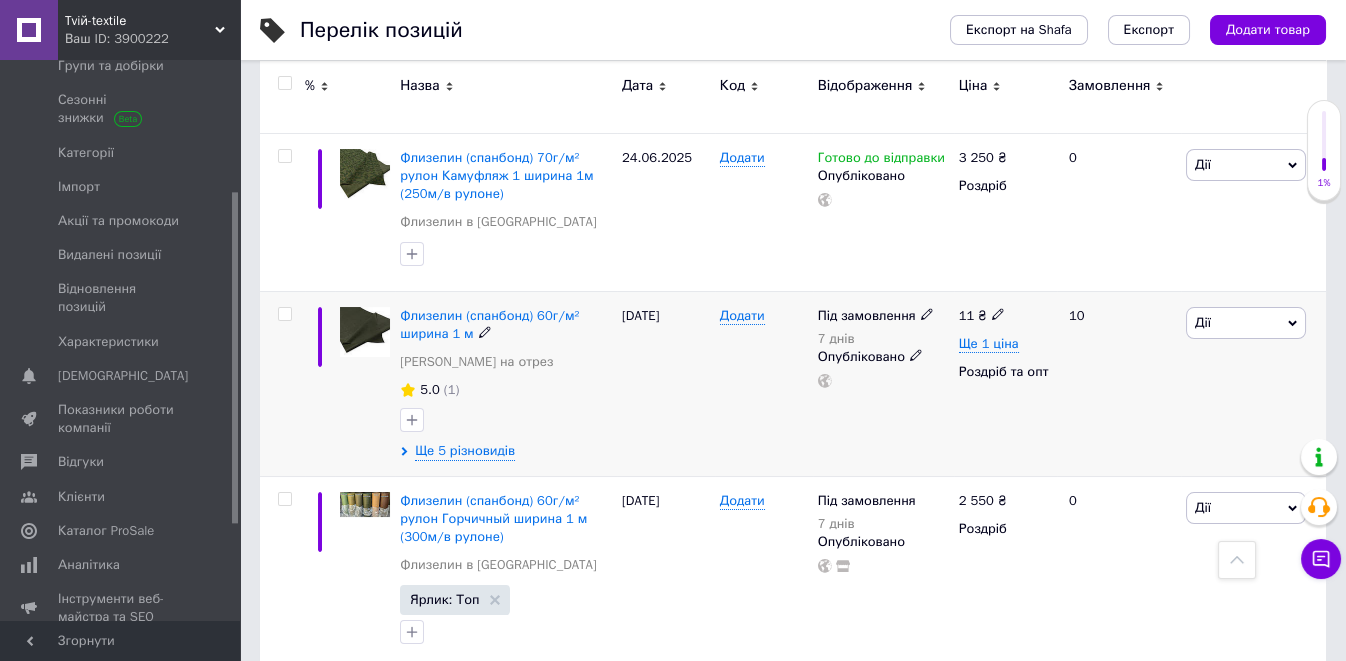 scroll, scrollTop: 444, scrollLeft: 0, axis: vertical 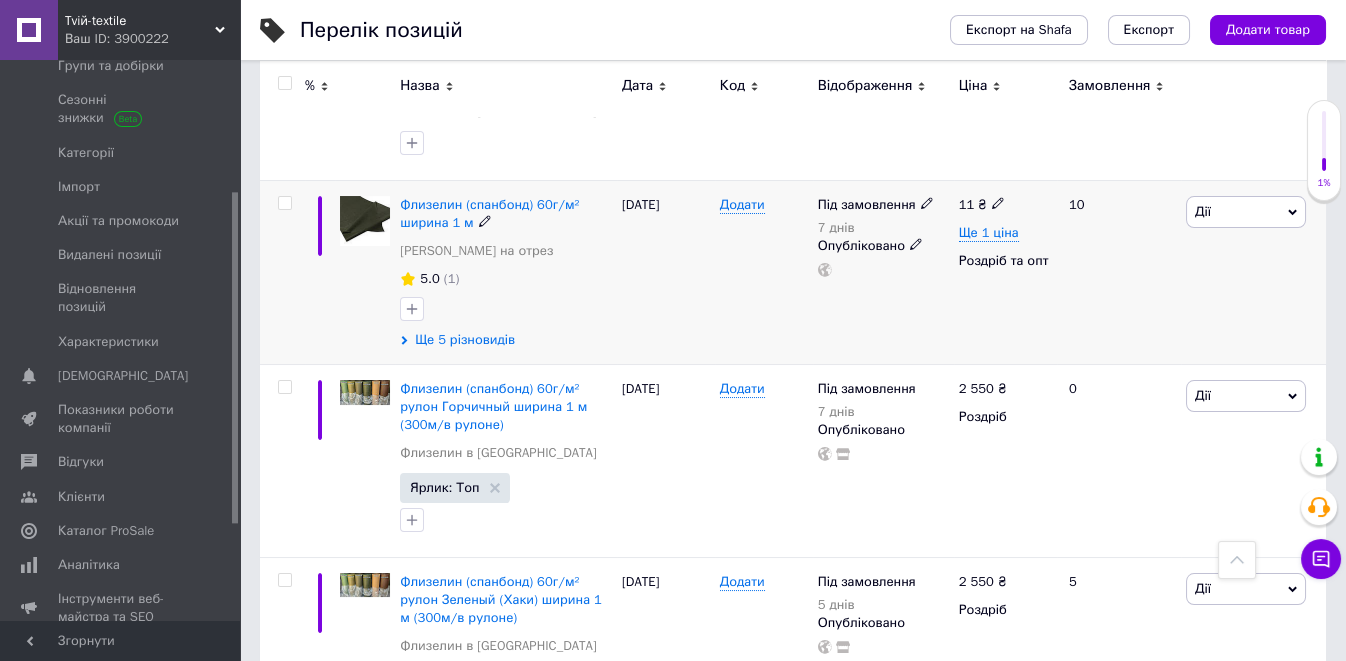click on "Ще 5 різновидів" at bounding box center (465, 340) 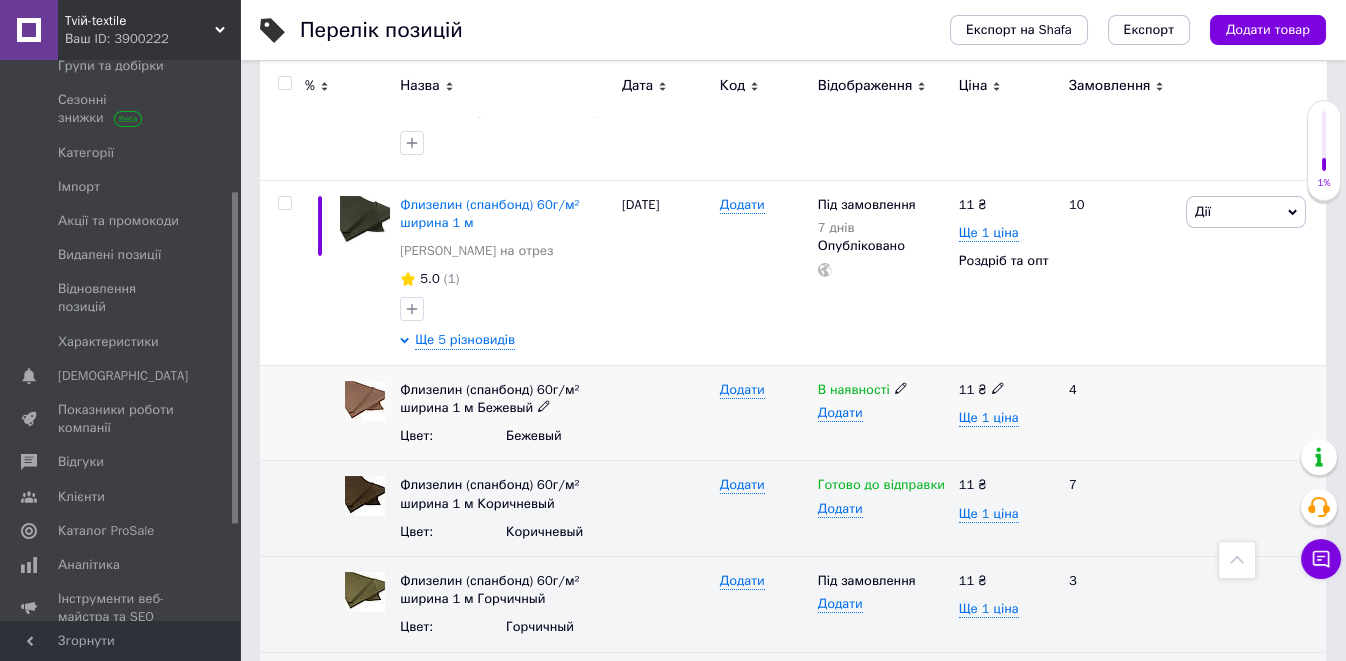 scroll, scrollTop: 666, scrollLeft: 0, axis: vertical 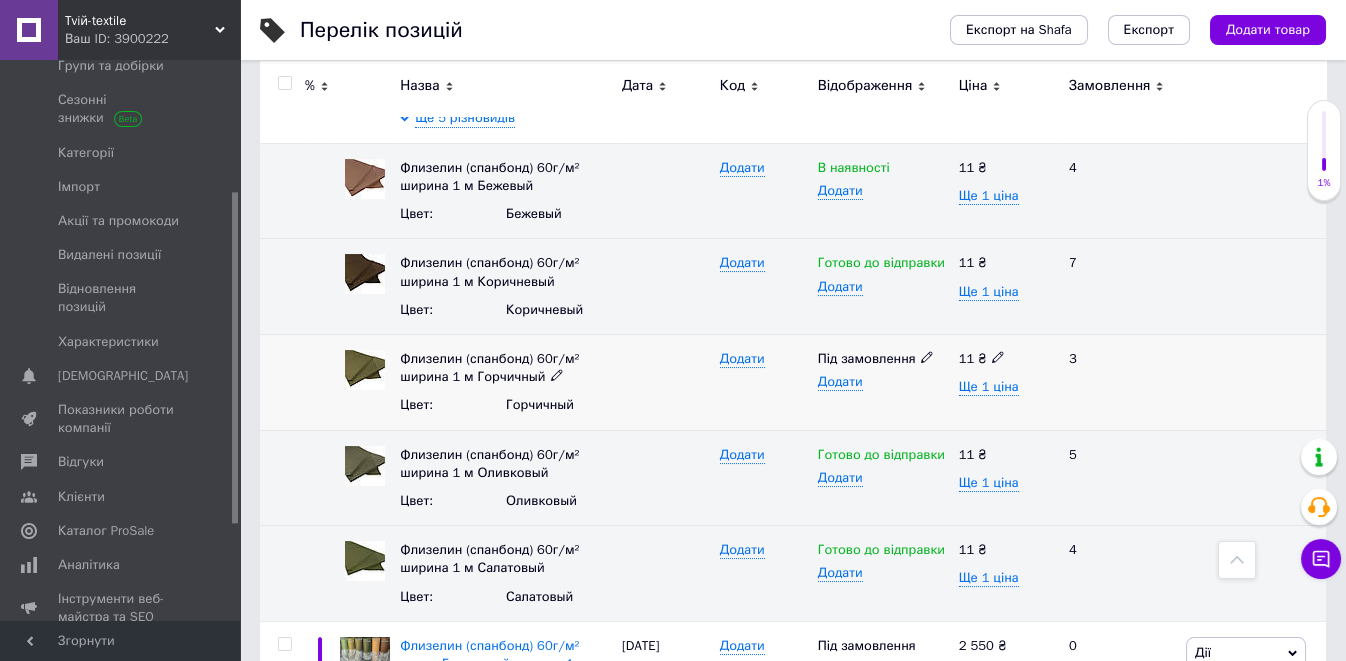 click 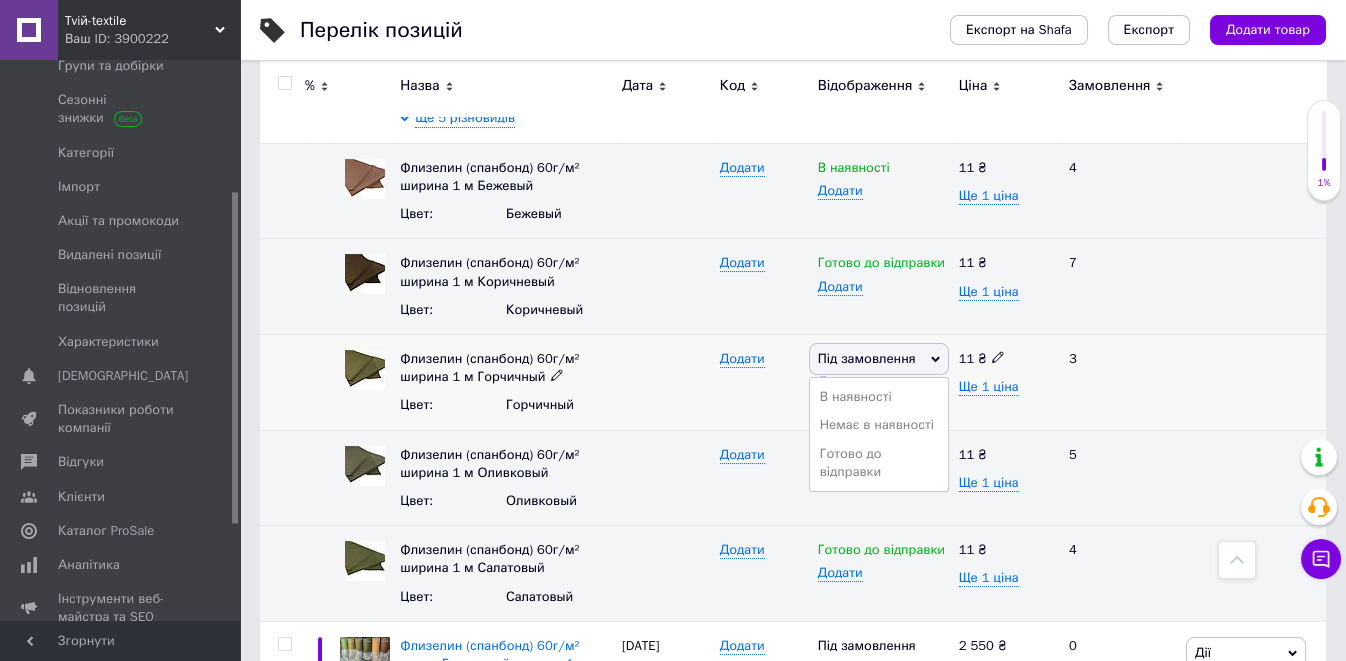 click on "Під замовлення" at bounding box center [879, 359] 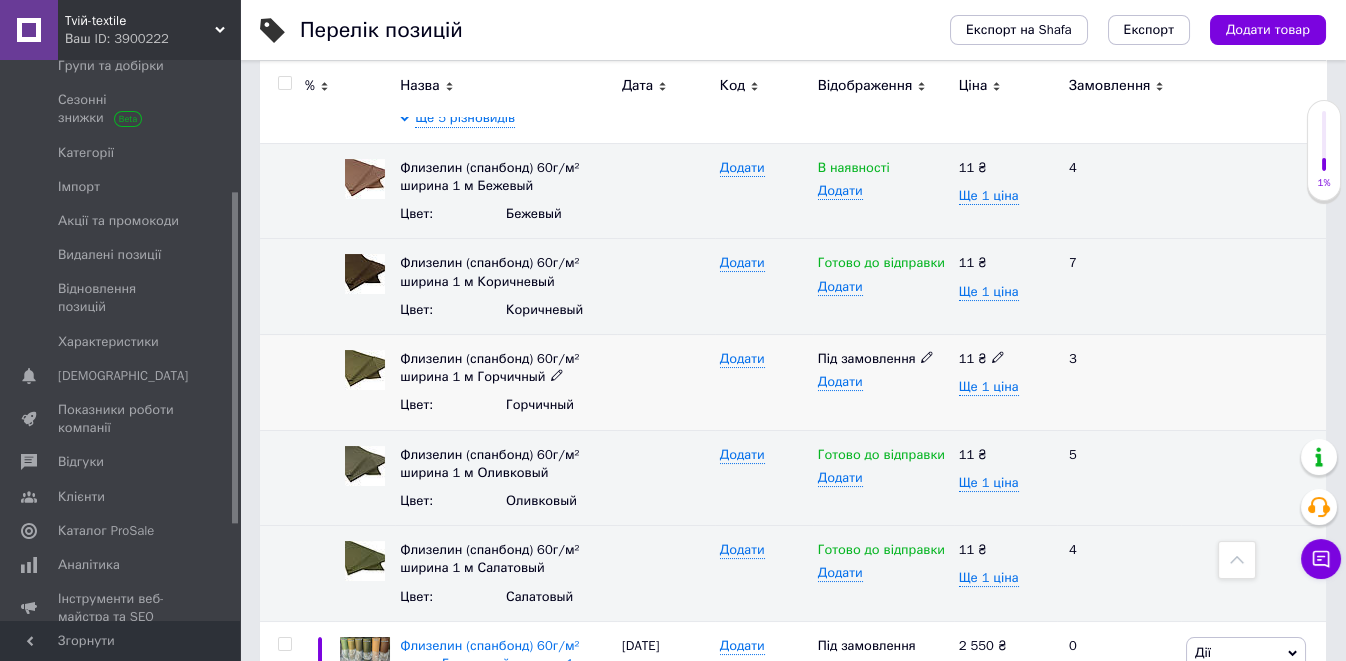 click 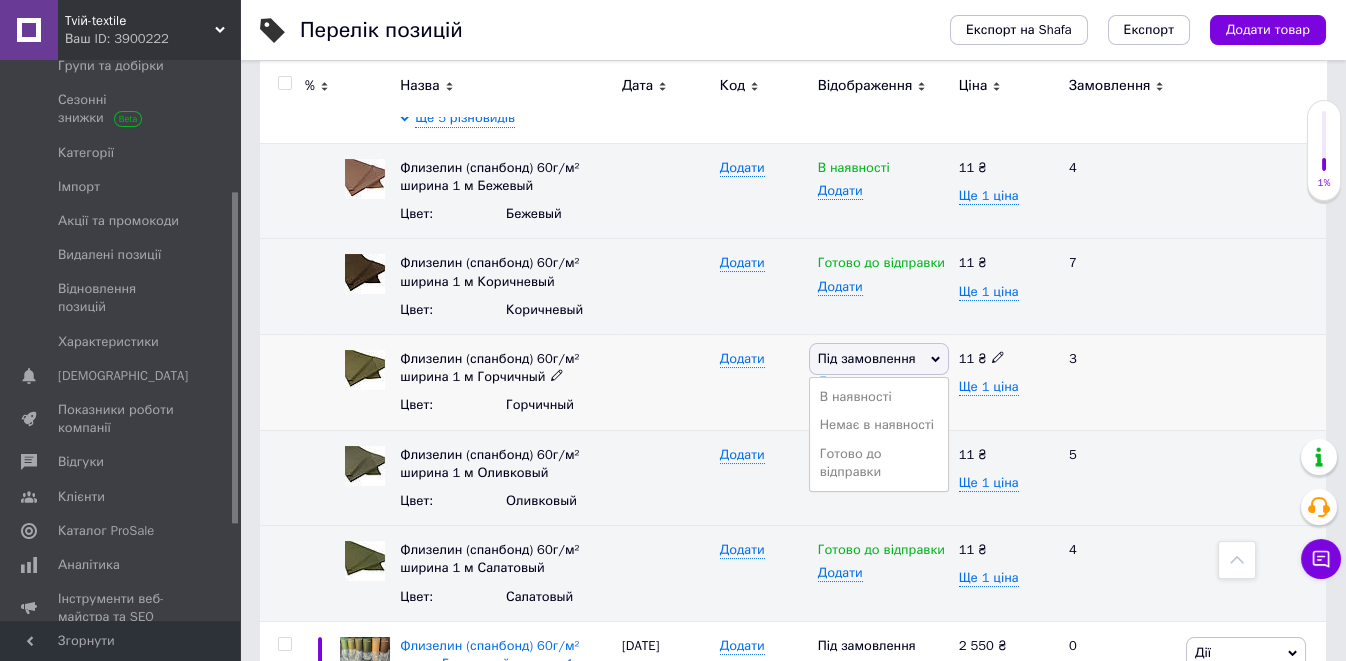 click on "Під замовлення" at bounding box center (879, 359) 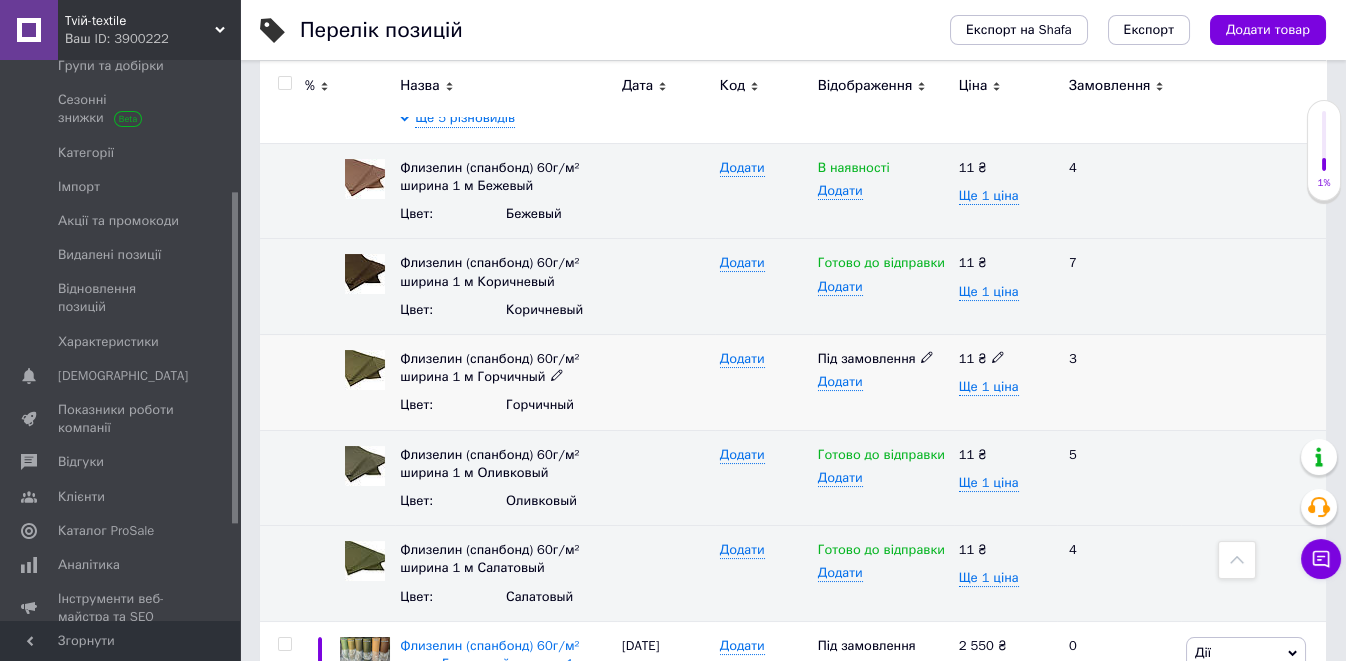 click 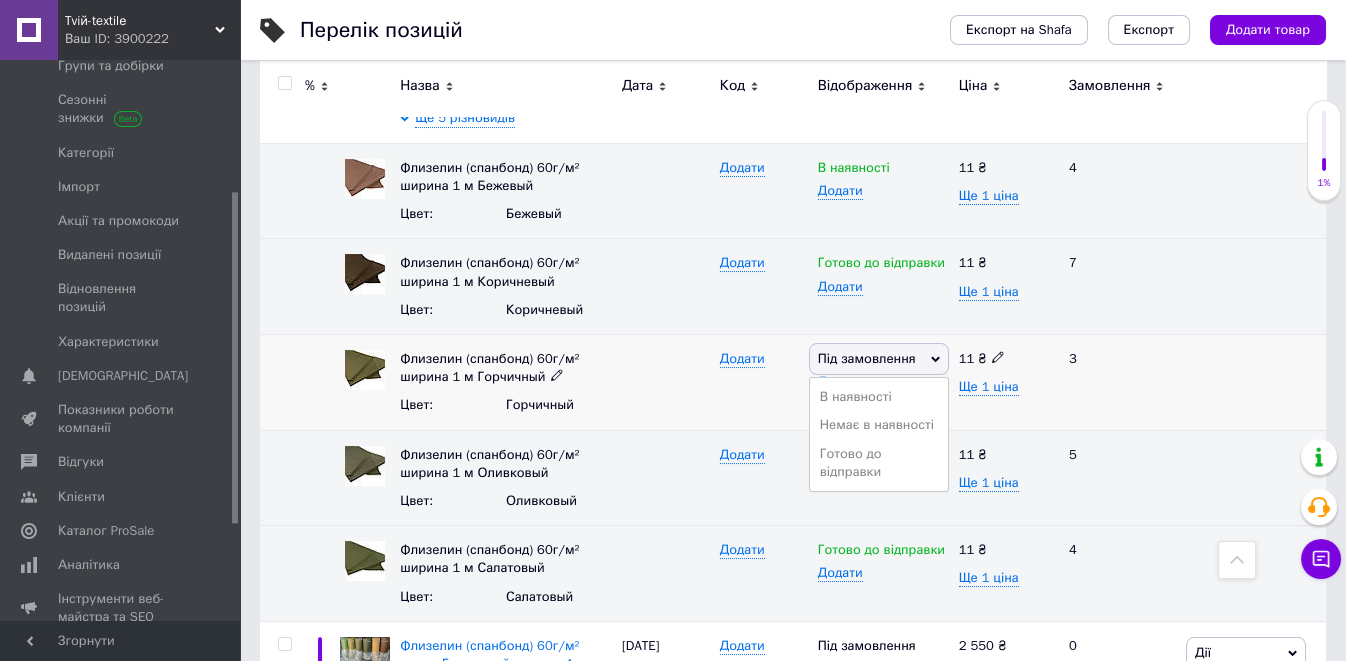 click on "Під замовлення" at bounding box center [879, 359] 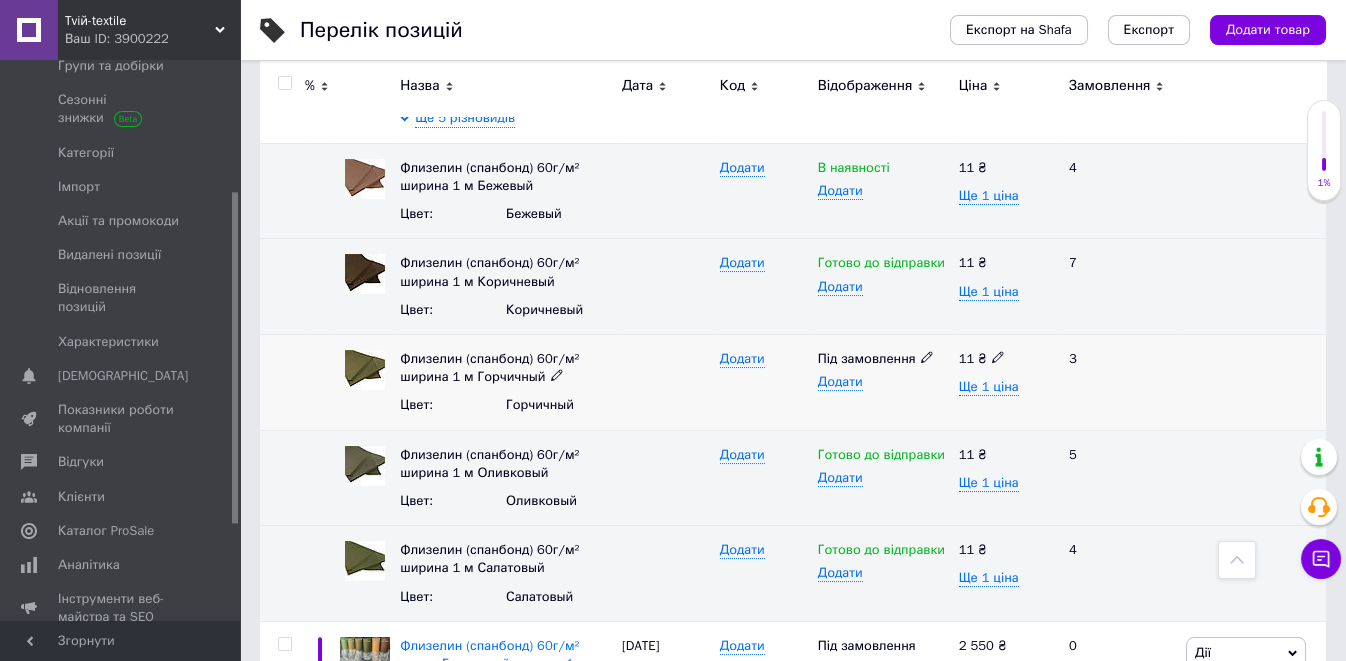 click 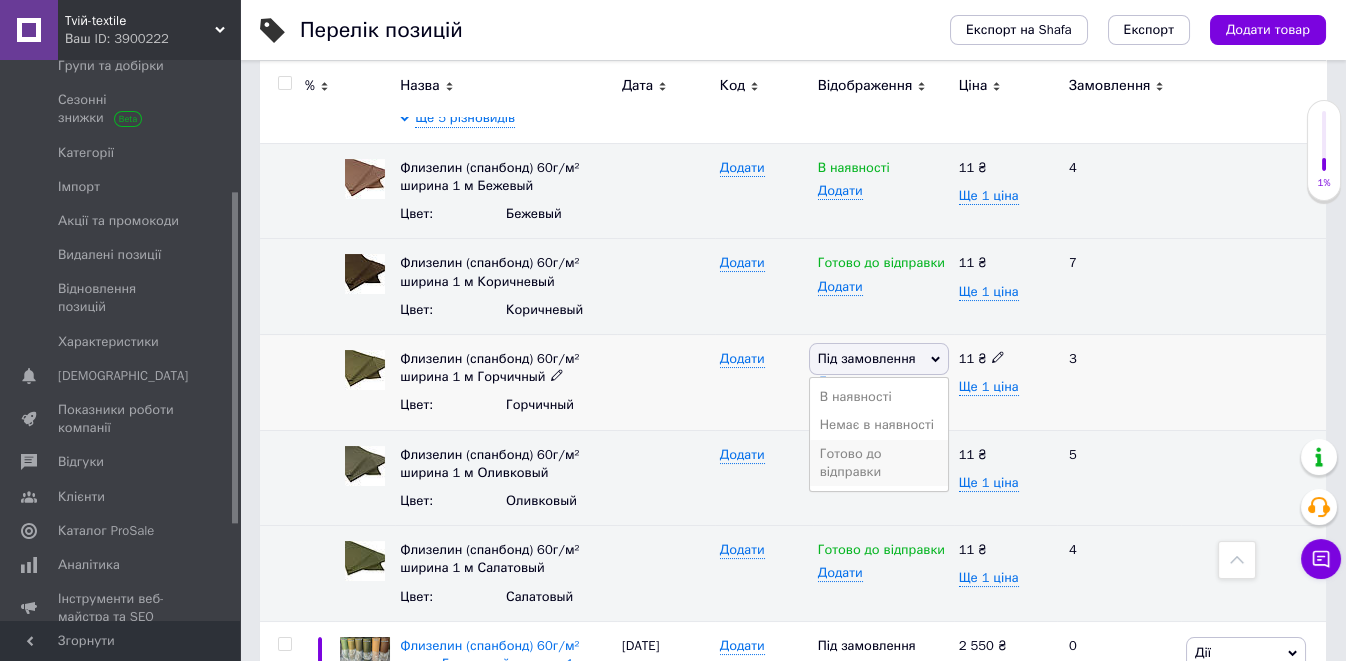 click on "Готово до відправки" at bounding box center (879, 463) 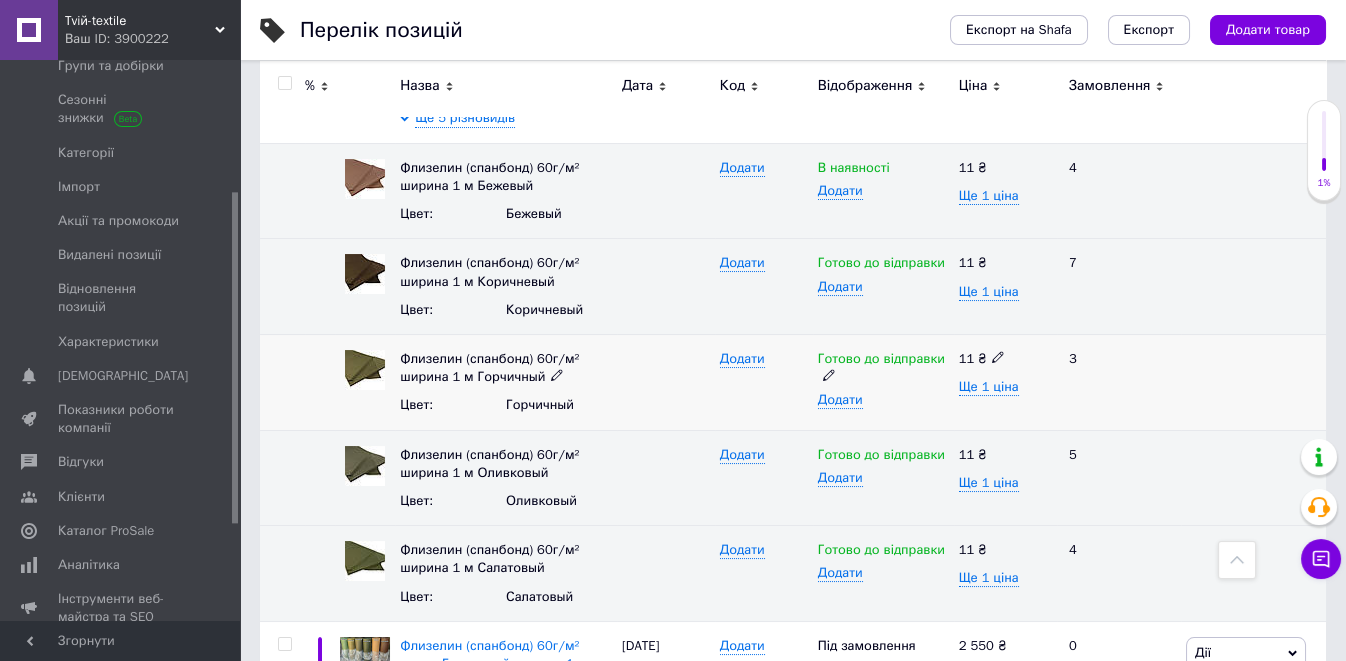 click at bounding box center (666, 383) 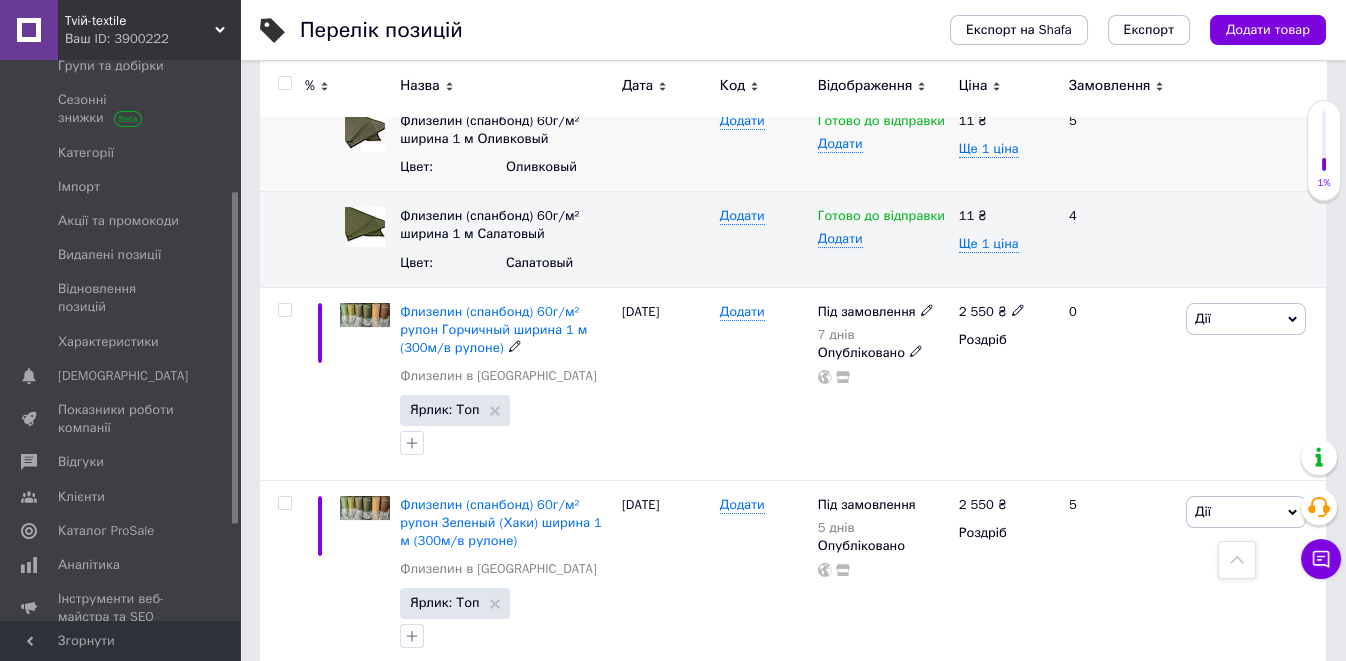 scroll, scrollTop: 1111, scrollLeft: 0, axis: vertical 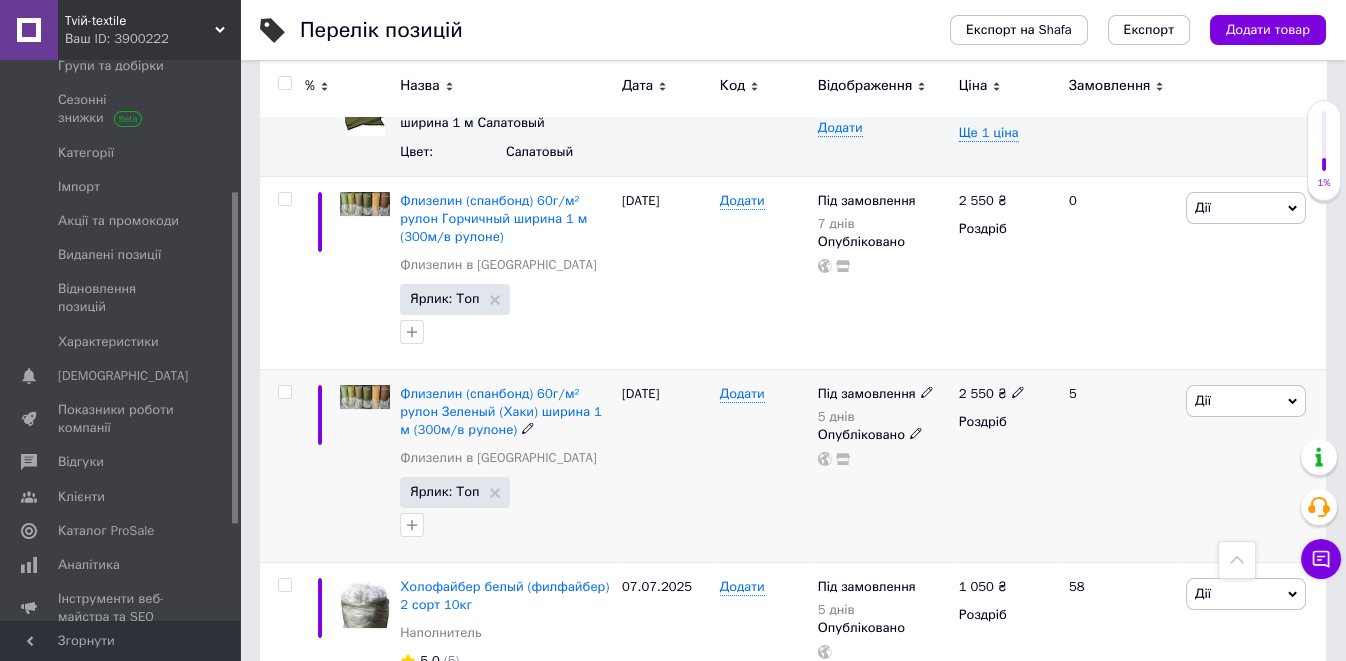 click 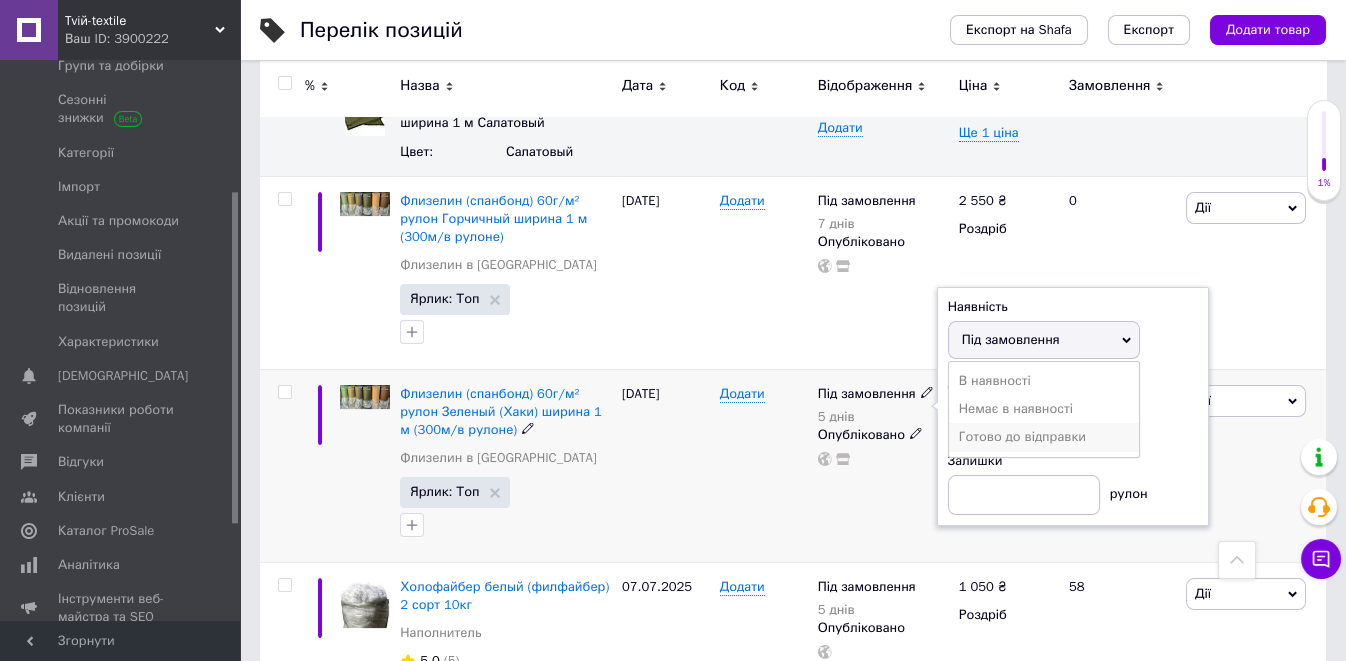 click on "Готово до відправки" at bounding box center [1044, 437] 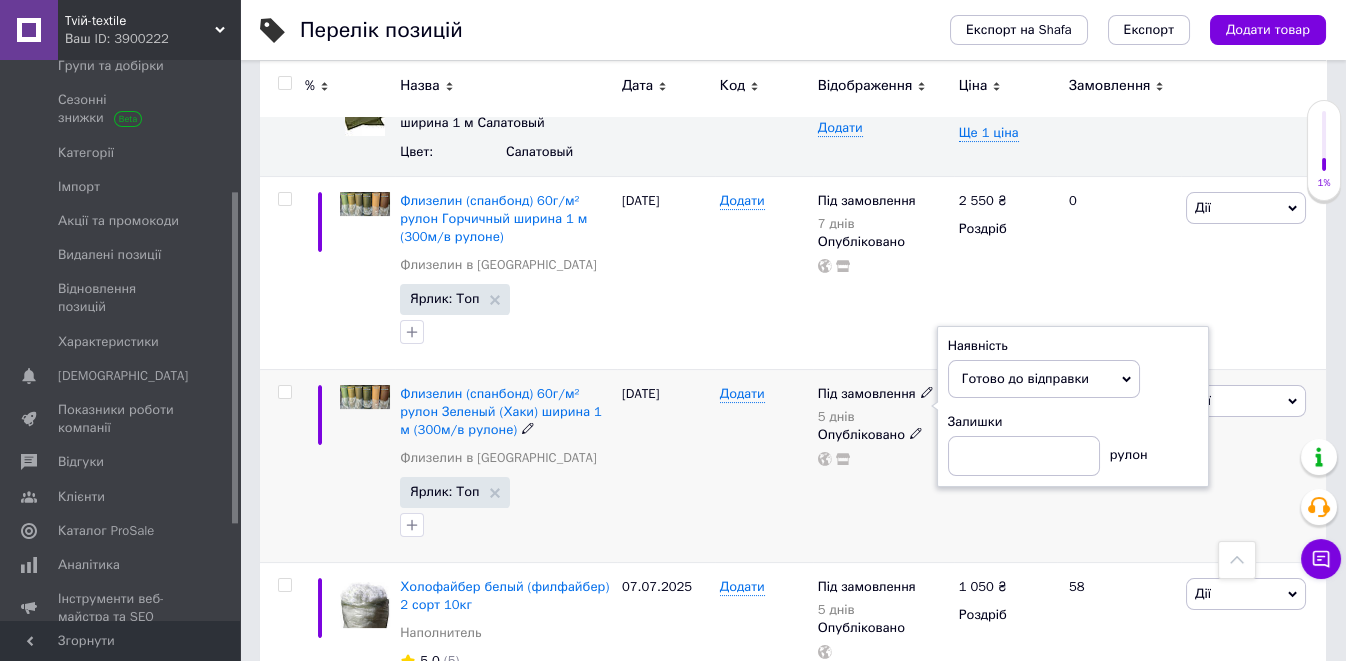 click on "Додати" at bounding box center (764, 465) 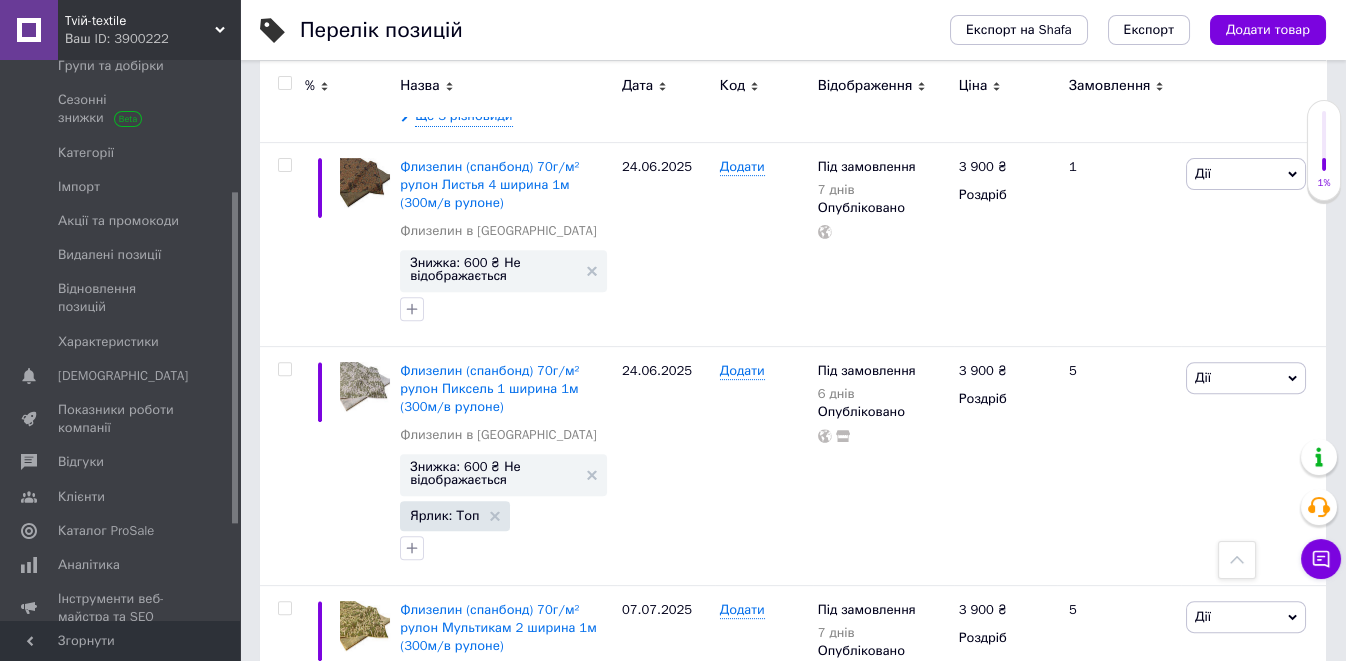 scroll, scrollTop: 2111, scrollLeft: 0, axis: vertical 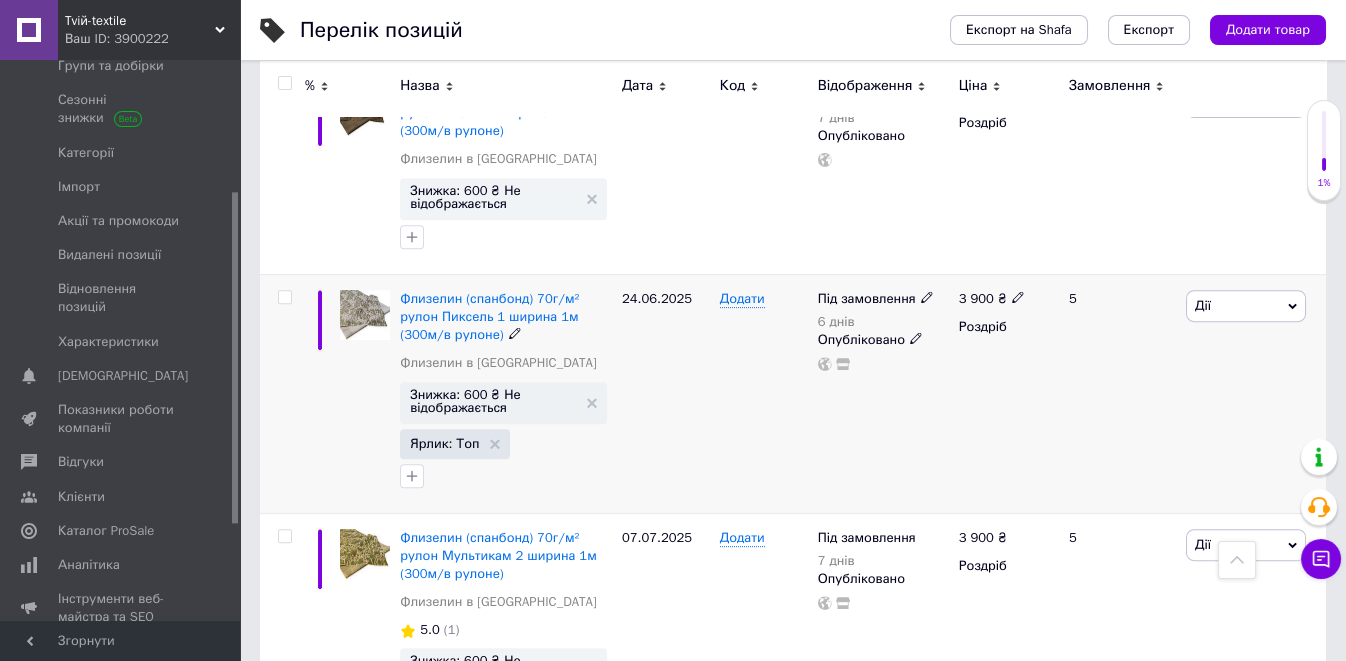 click 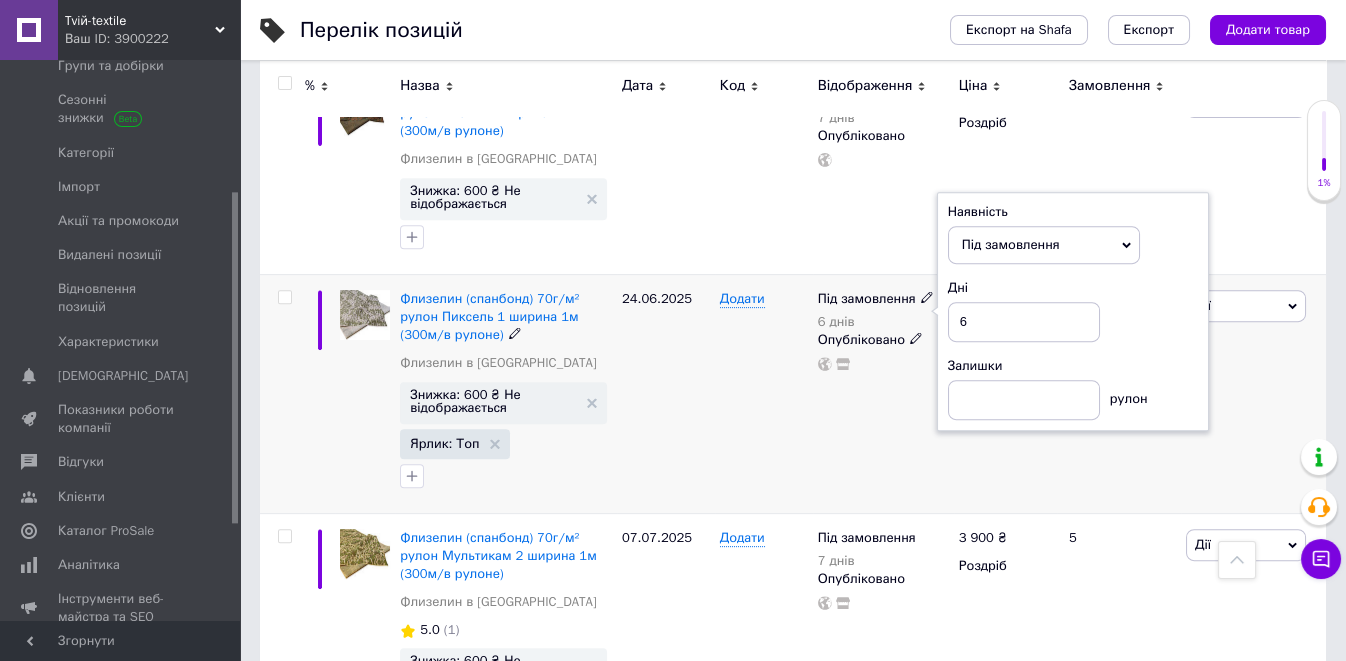 click on "24.06.2025" at bounding box center (666, 393) 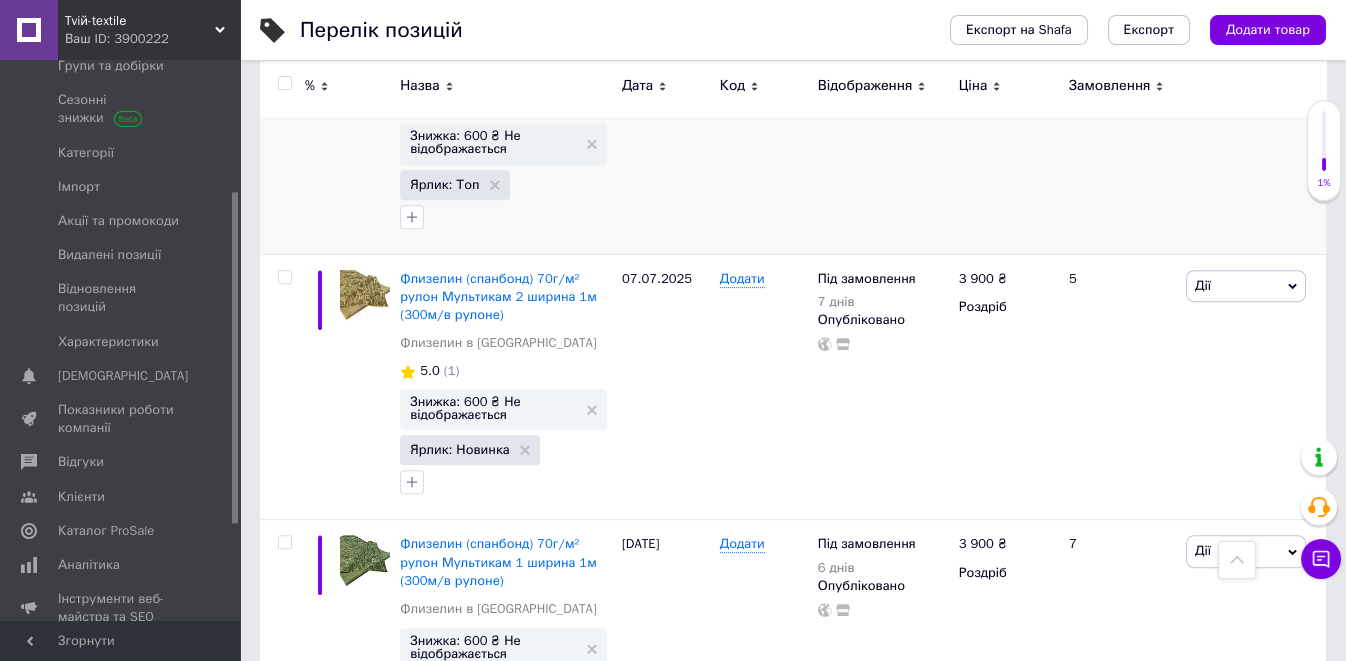 scroll, scrollTop: 2555, scrollLeft: 0, axis: vertical 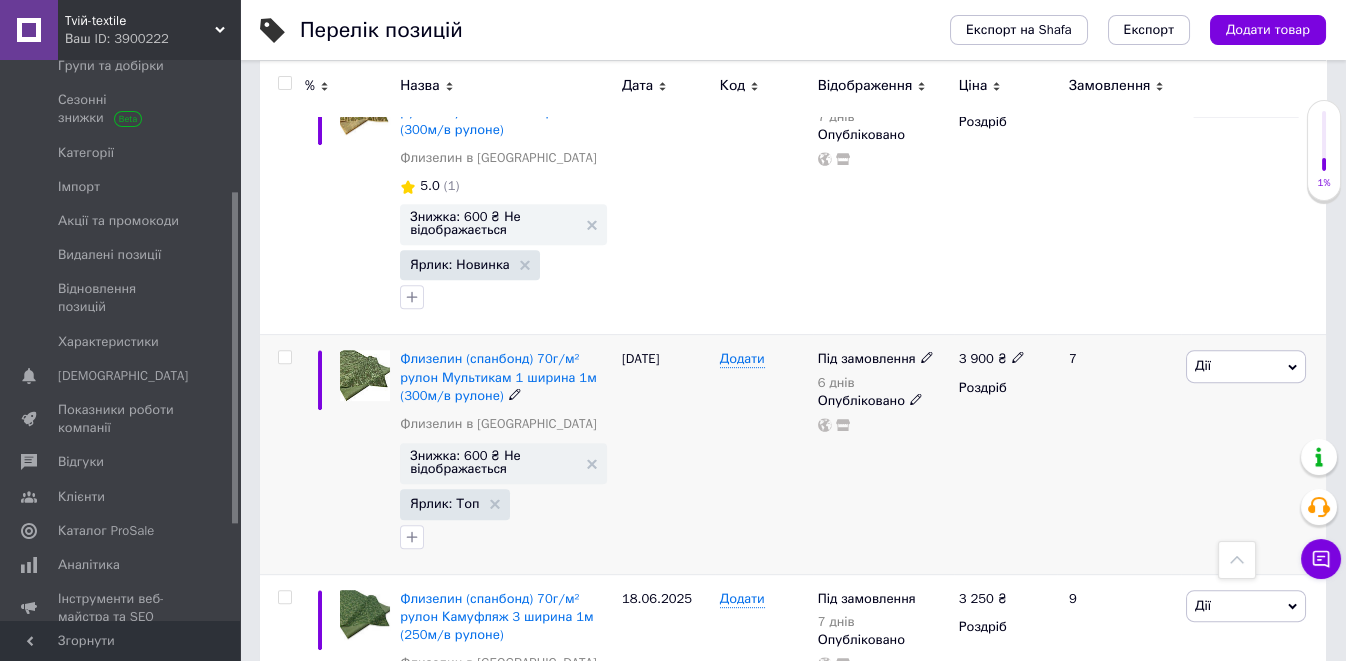 click 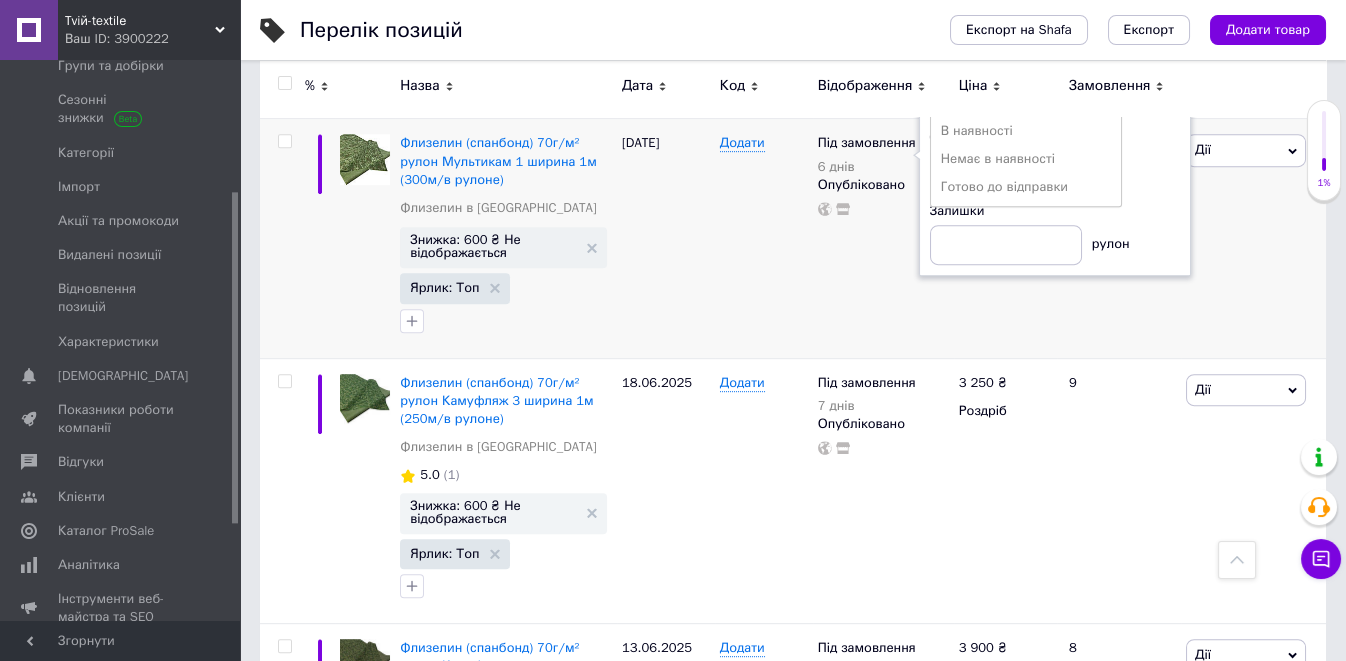 scroll, scrollTop: 2777, scrollLeft: 0, axis: vertical 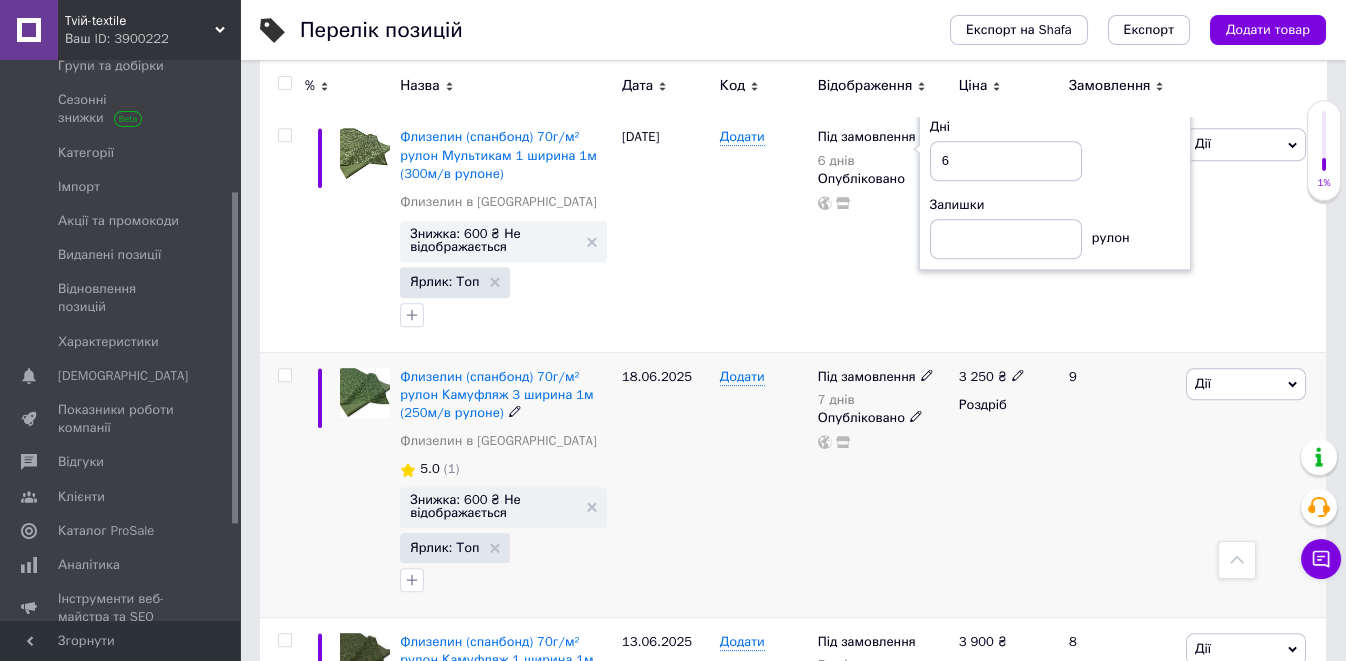 click 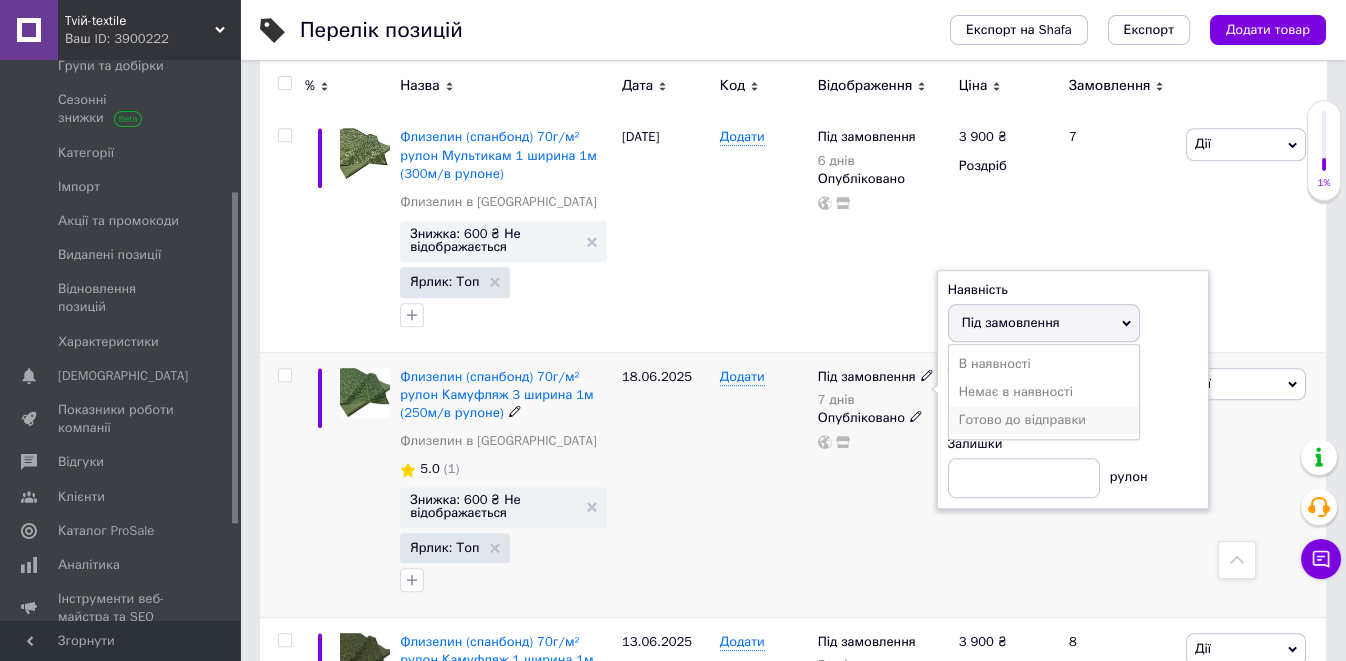 click on "Готово до відправки" at bounding box center (1044, 420) 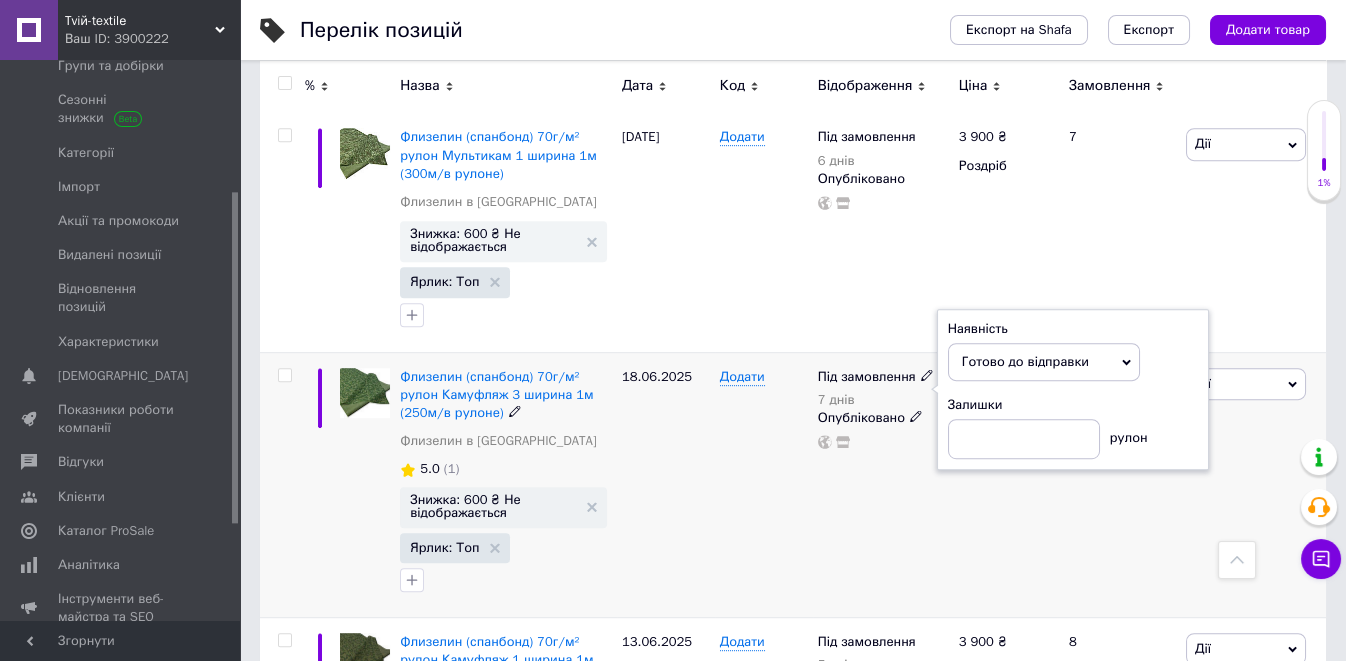 click on "Додати" at bounding box center [764, 485] 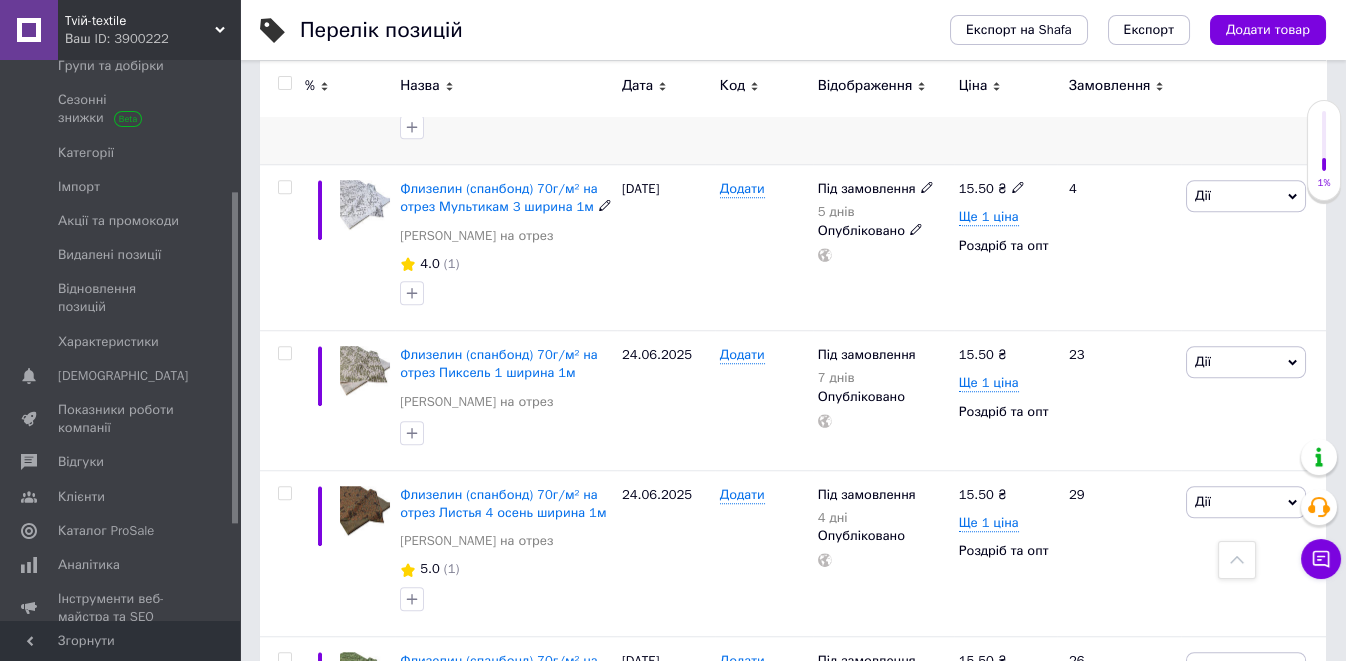 scroll, scrollTop: 4222, scrollLeft: 0, axis: vertical 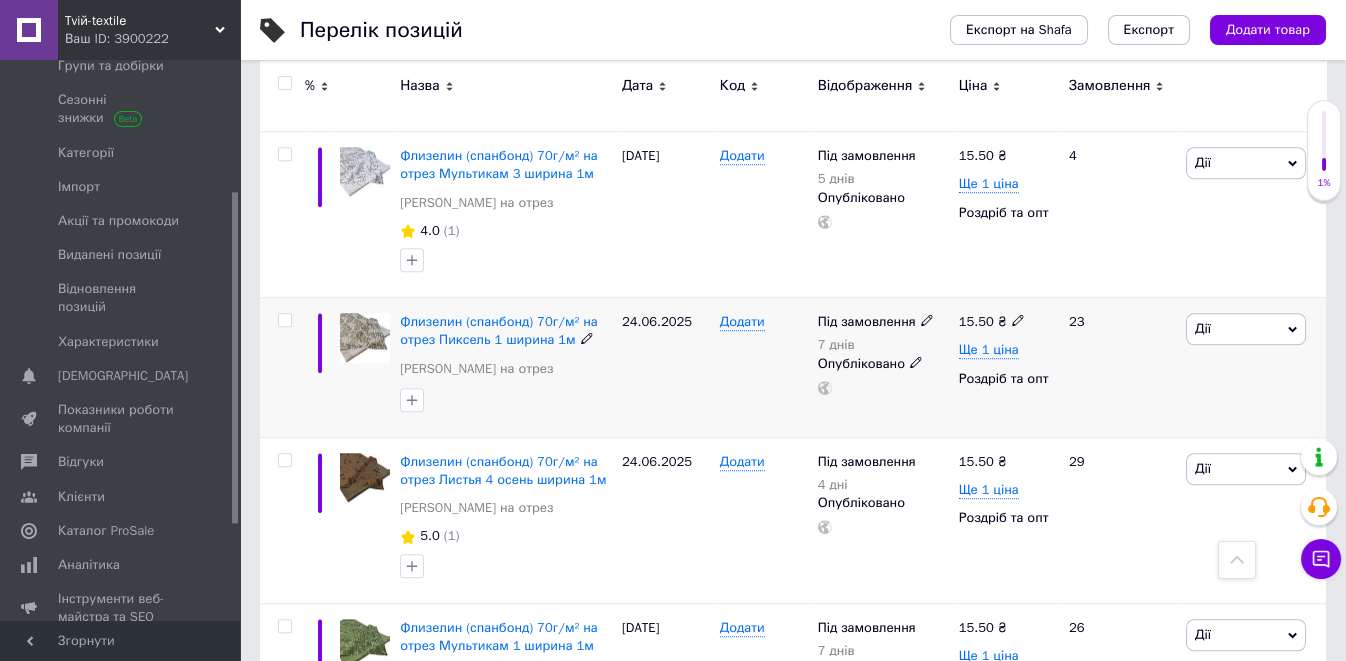 click 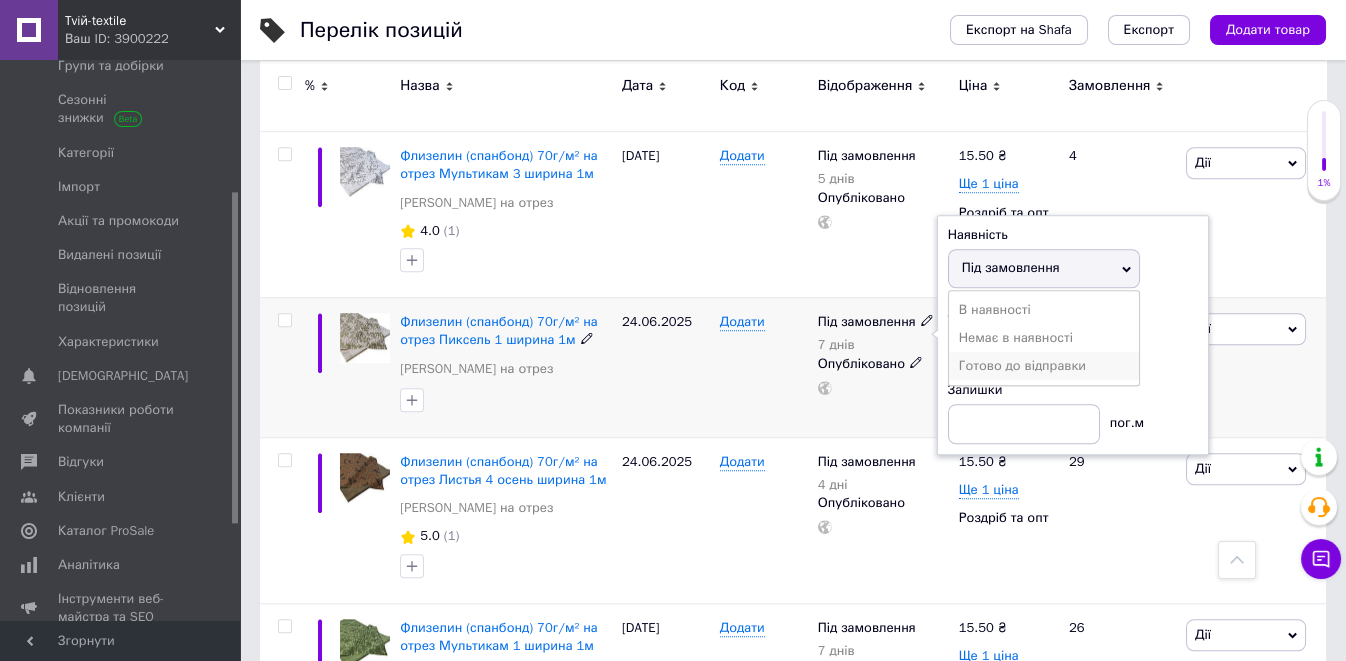 click on "Готово до відправки" at bounding box center (1044, 366) 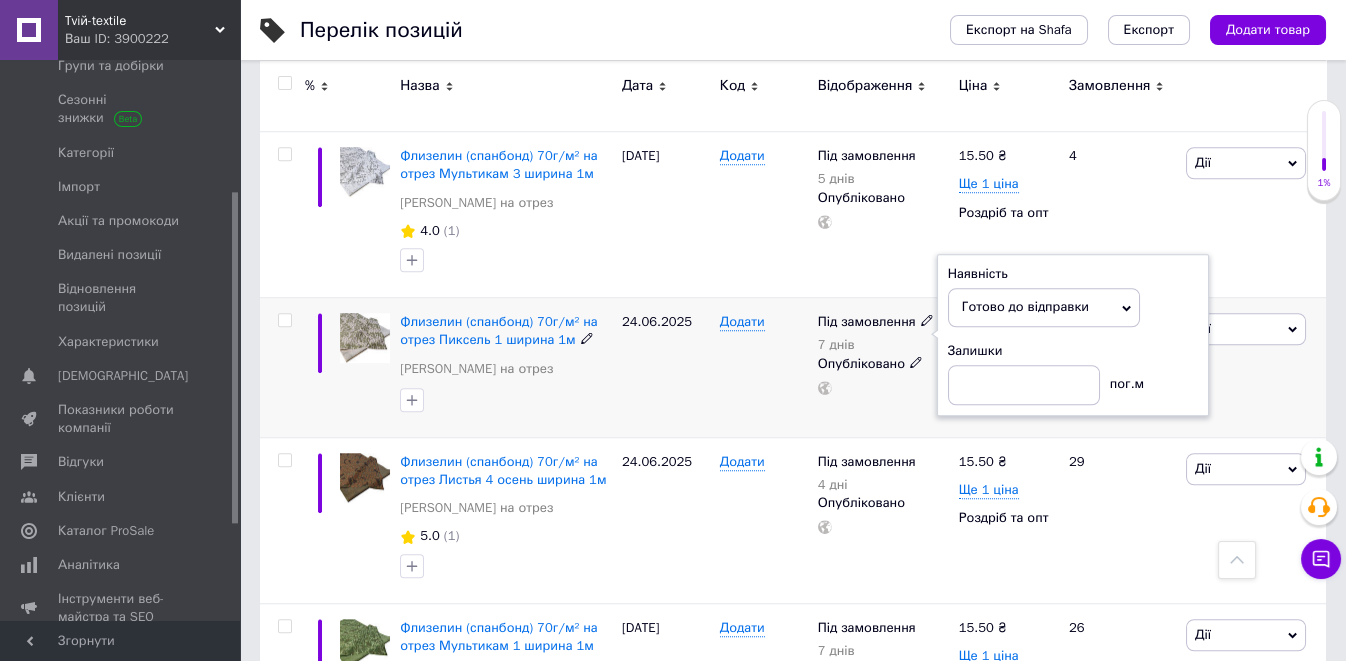 click on "Додати" at bounding box center [764, 368] 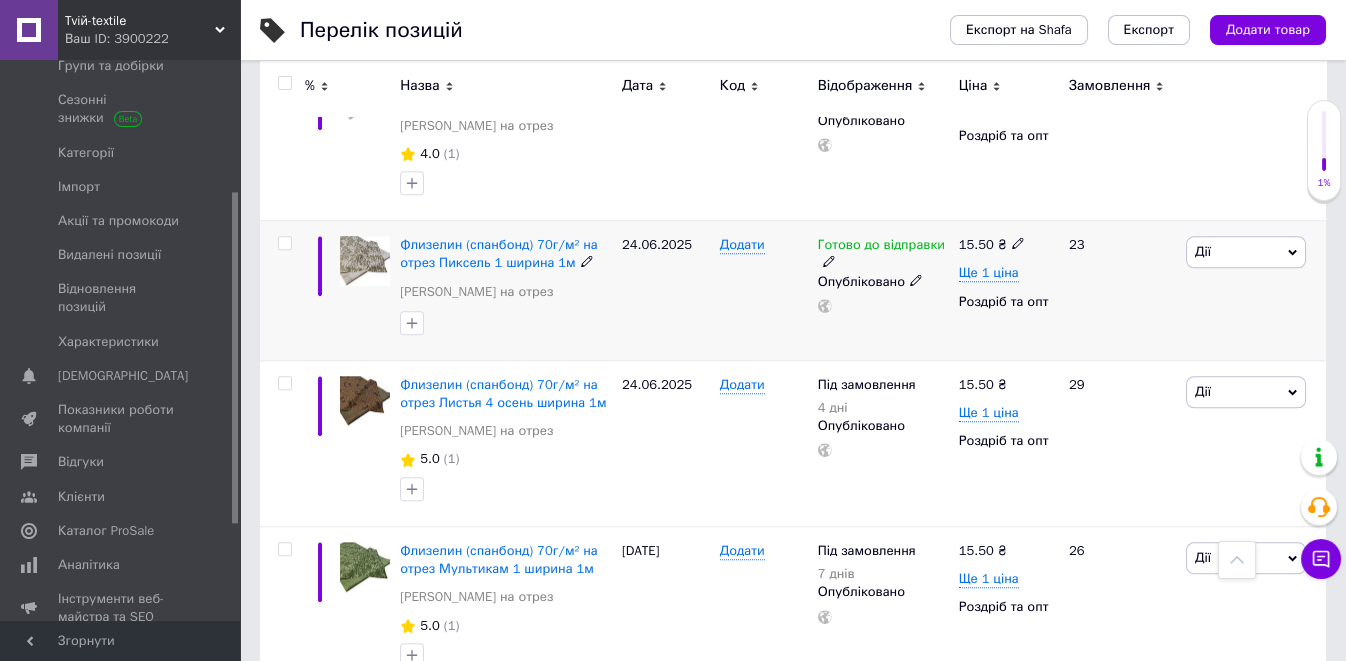 scroll, scrollTop: 4333, scrollLeft: 0, axis: vertical 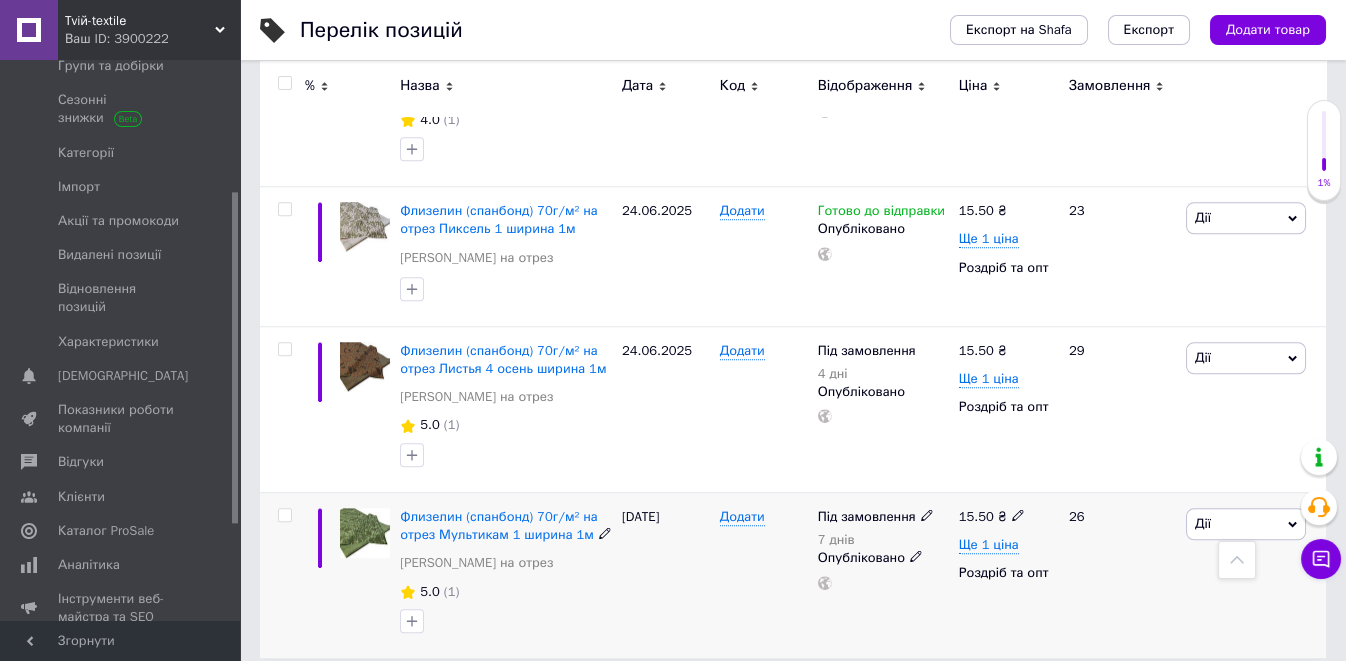click 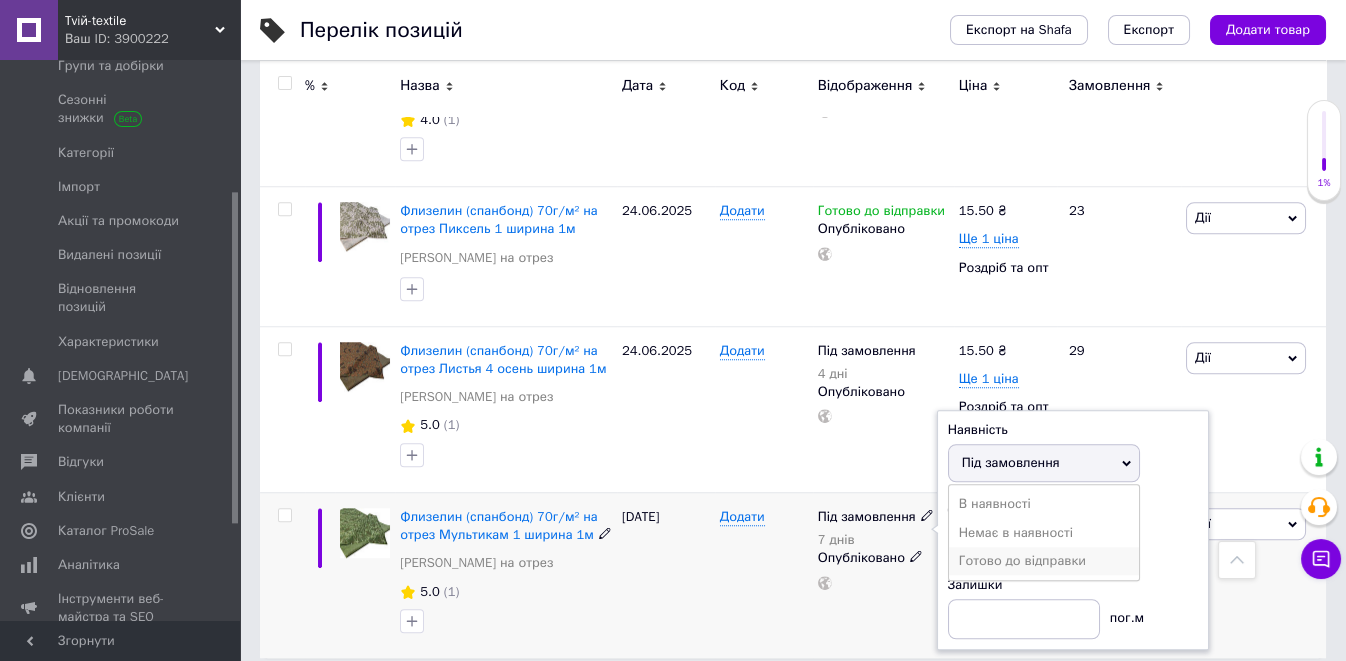 click on "Готово до відправки" at bounding box center (1044, 561) 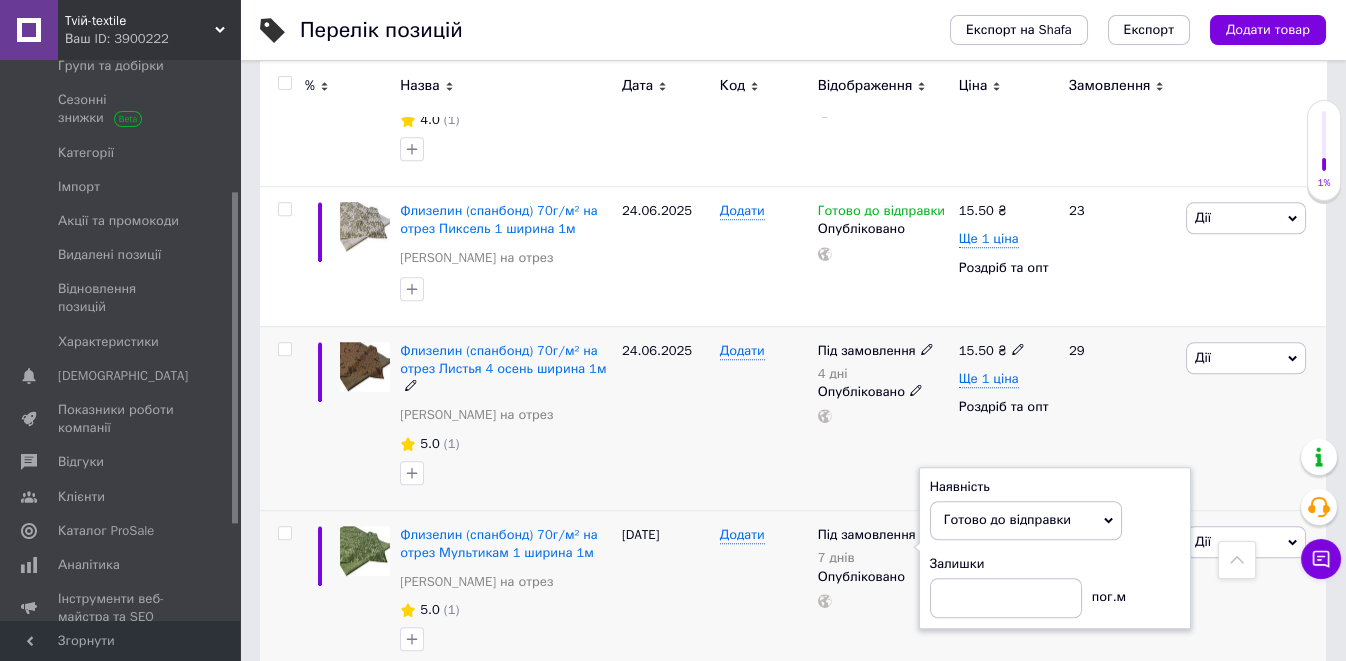 click on "Додати" at bounding box center (764, 418) 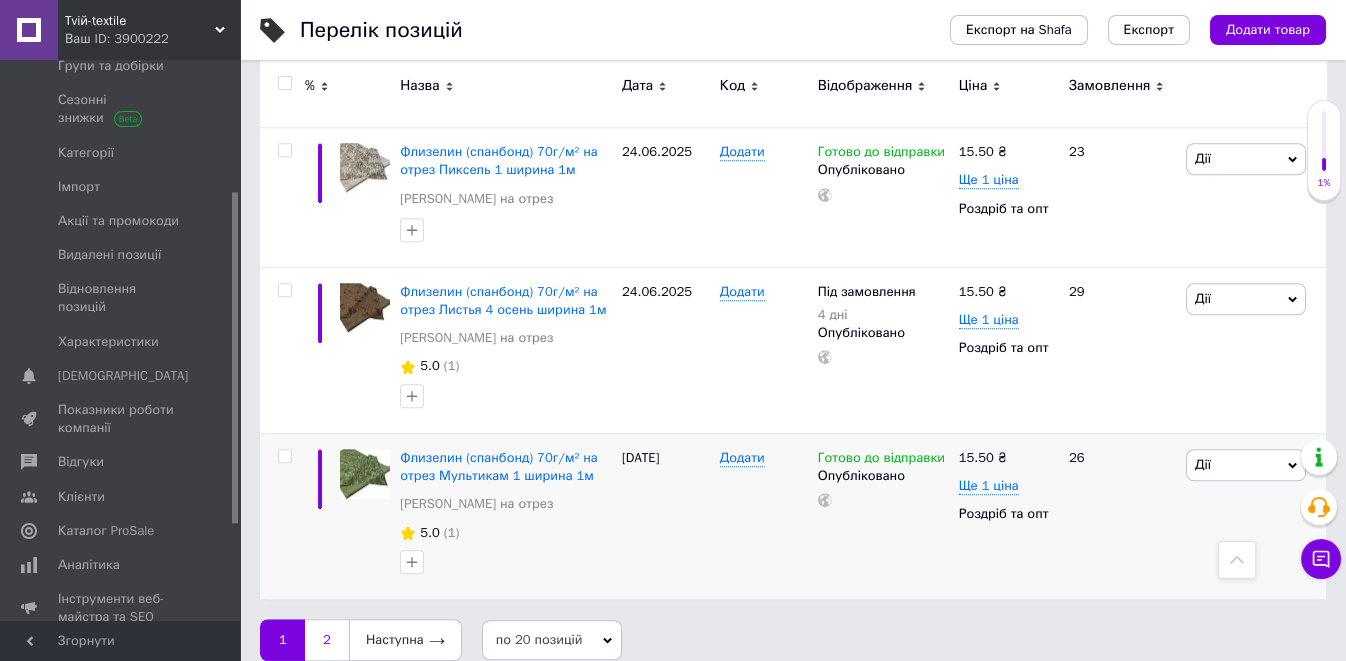 click on "2" at bounding box center (327, 640) 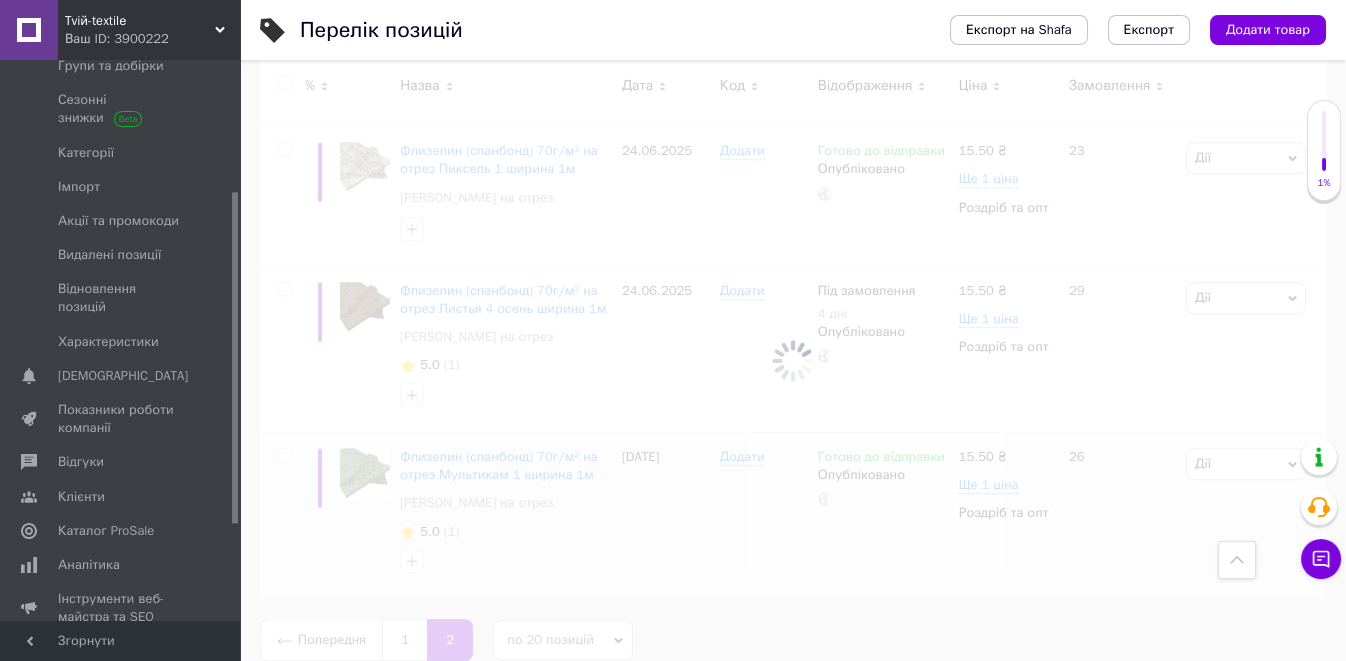 scroll, scrollTop: 185, scrollLeft: 0, axis: vertical 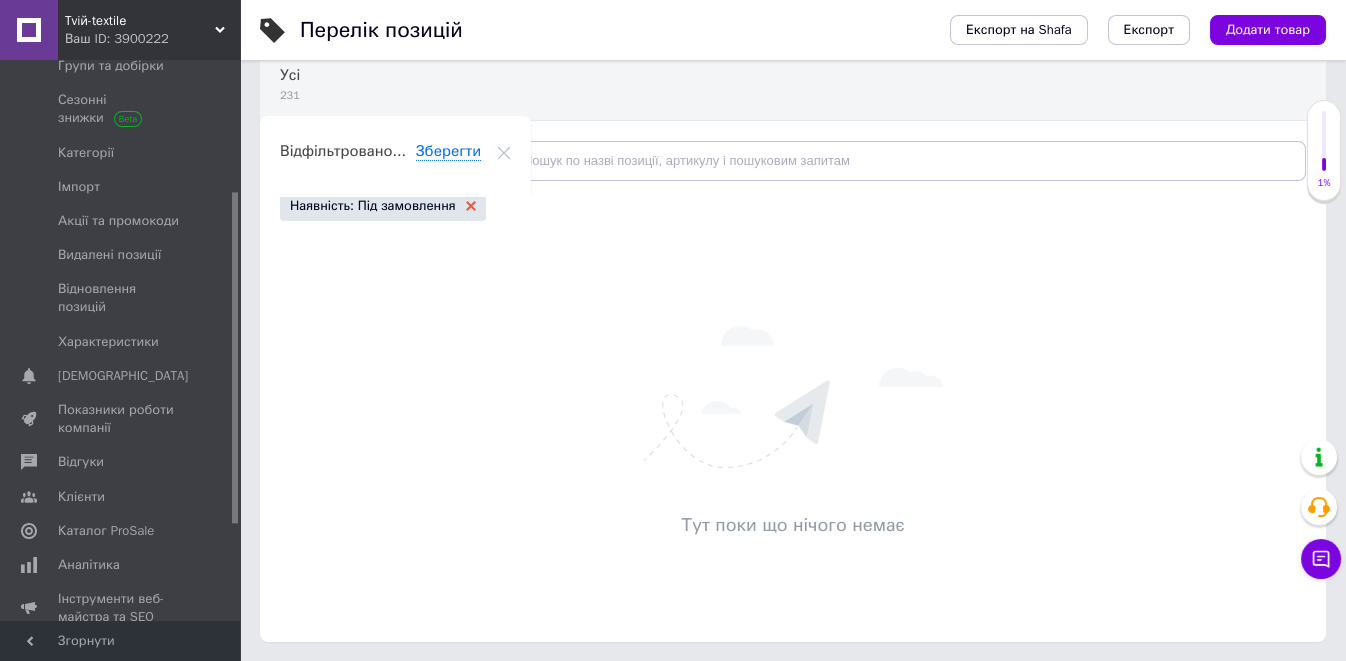 click 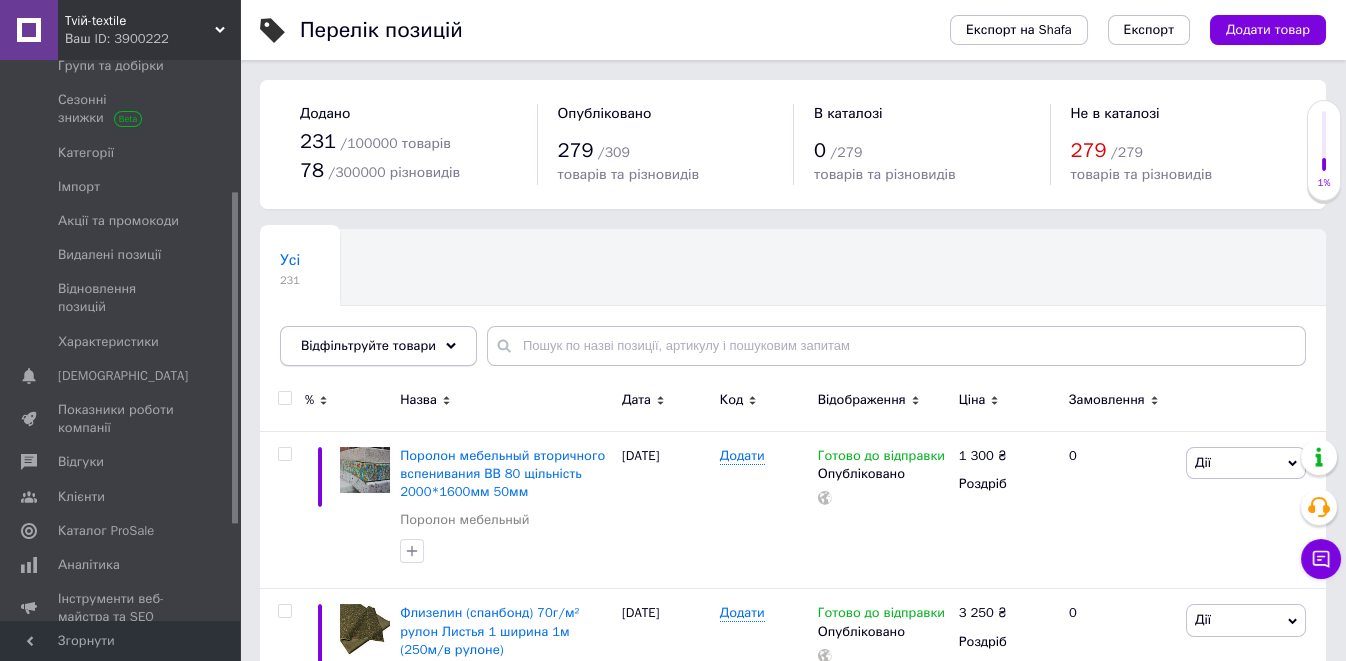 click on "Відфільтруйте товари" at bounding box center [378, 346] 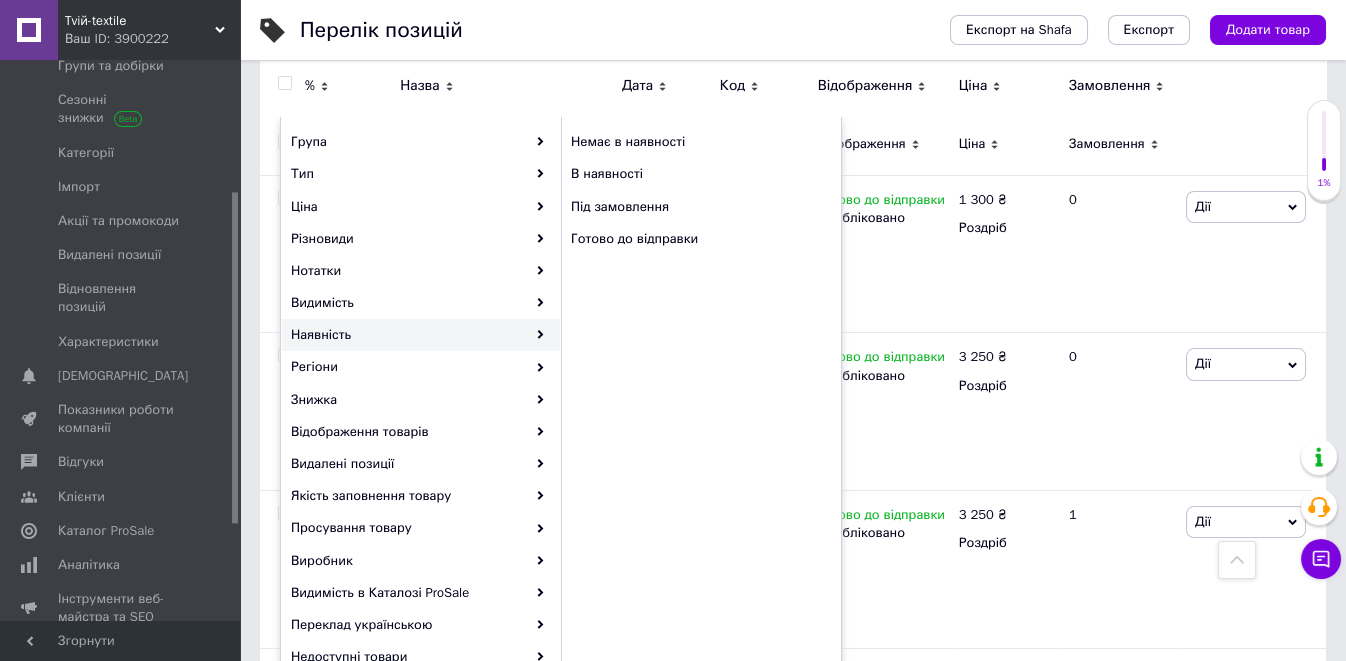 scroll, scrollTop: 222, scrollLeft: 0, axis: vertical 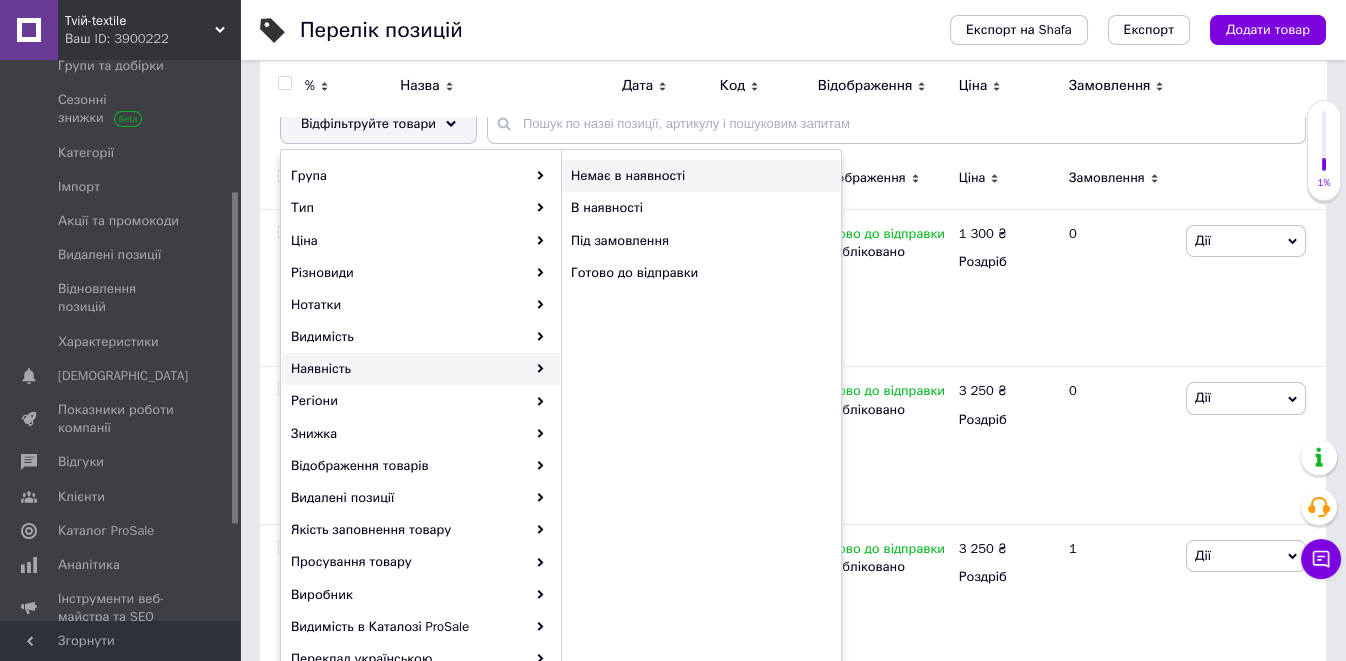 click on "Немає в наявності" at bounding box center (701, 176) 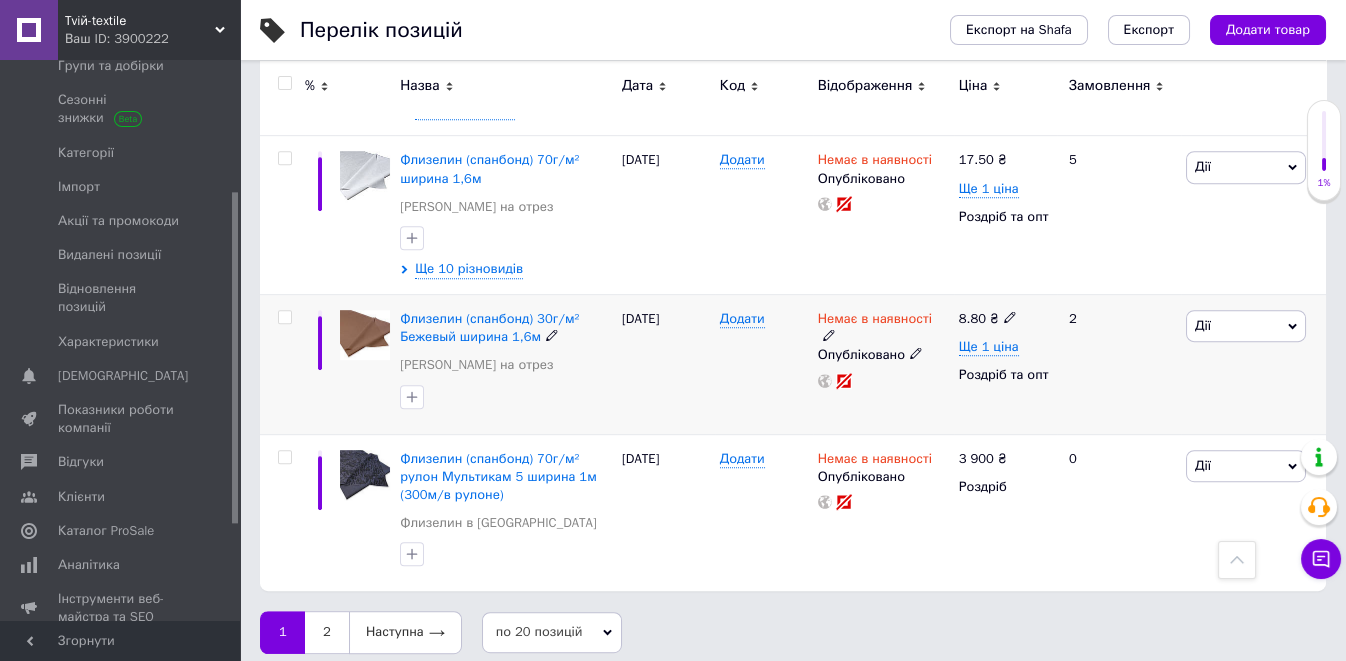 scroll, scrollTop: 2808, scrollLeft: 0, axis: vertical 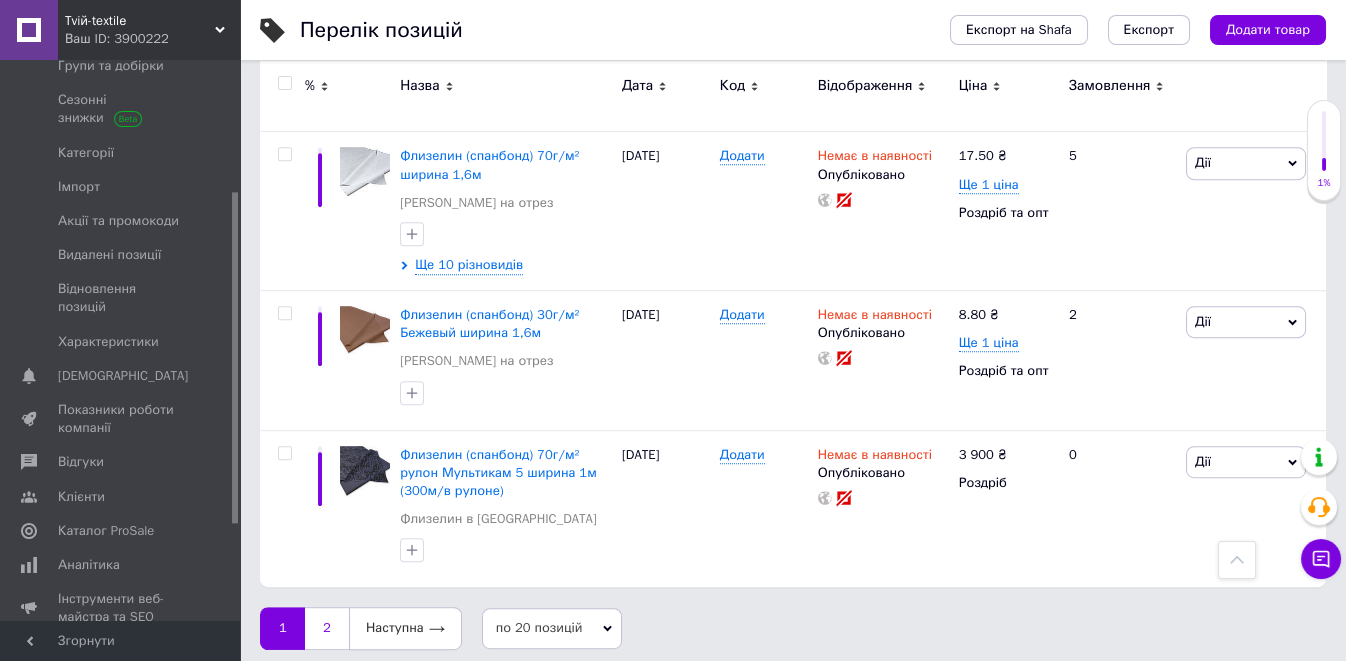 click on "2" at bounding box center (327, 628) 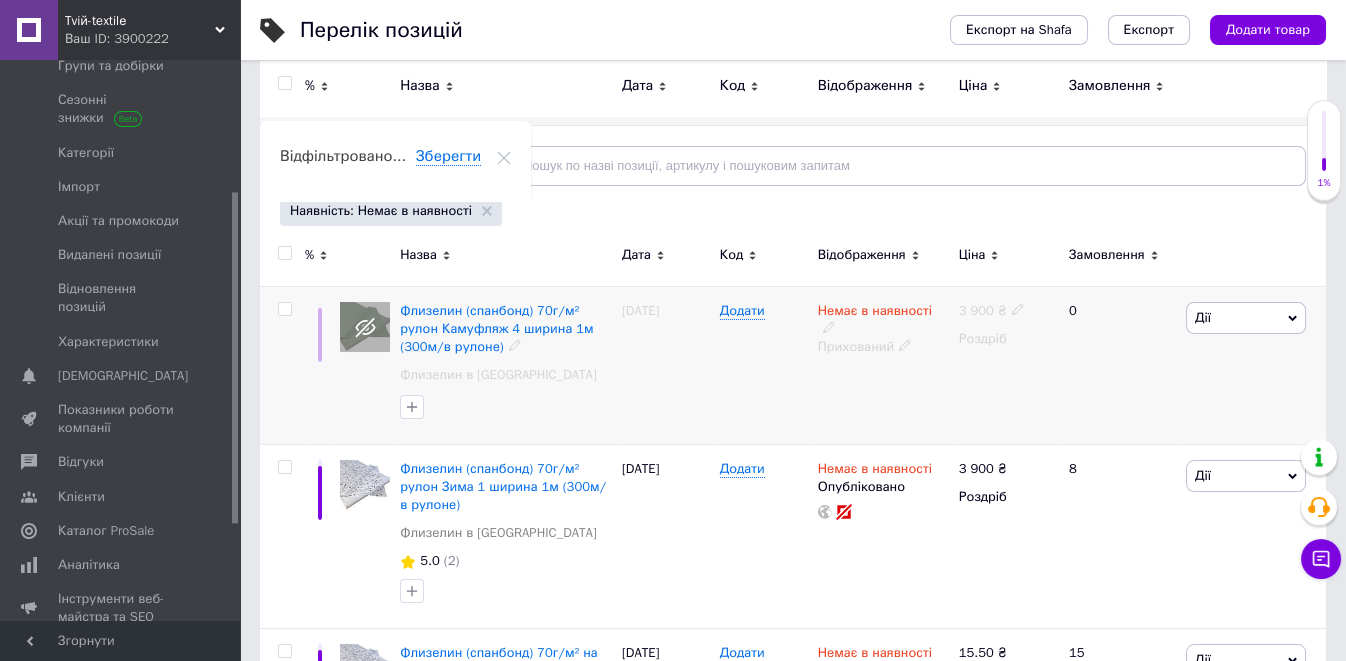 scroll, scrollTop: 0, scrollLeft: 0, axis: both 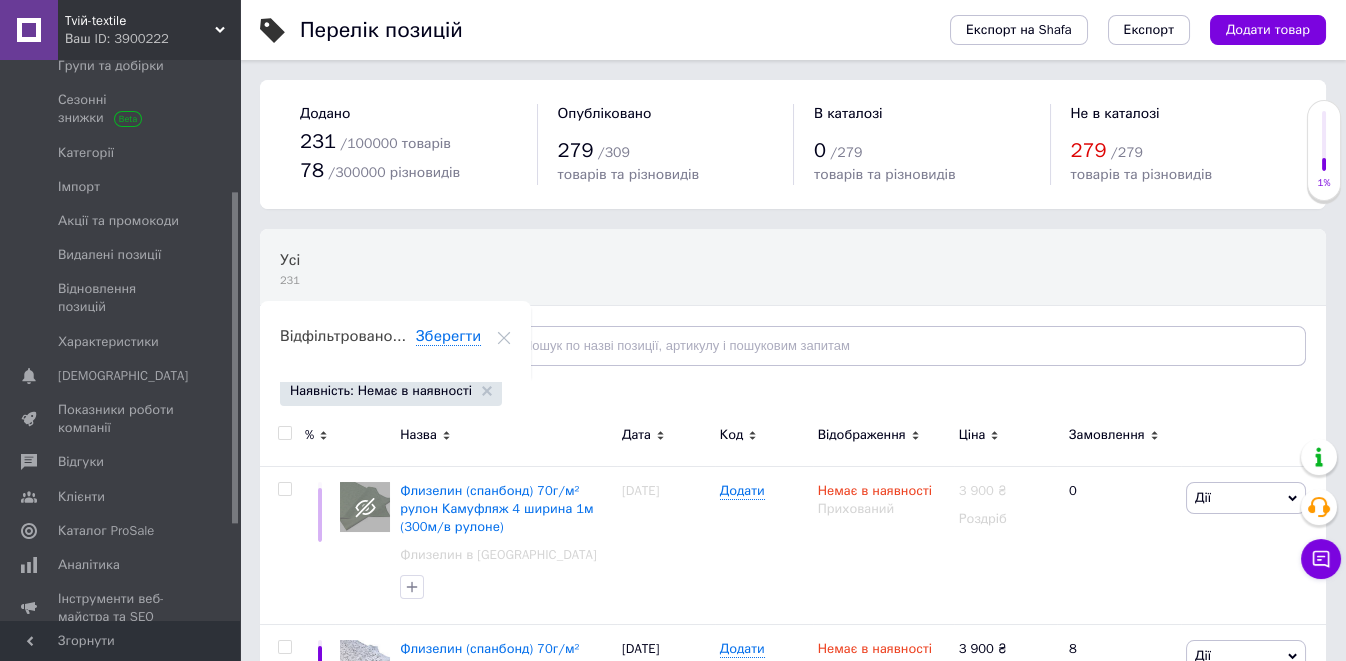click on "Наявність: Немає в наявності" at bounding box center (391, 391) 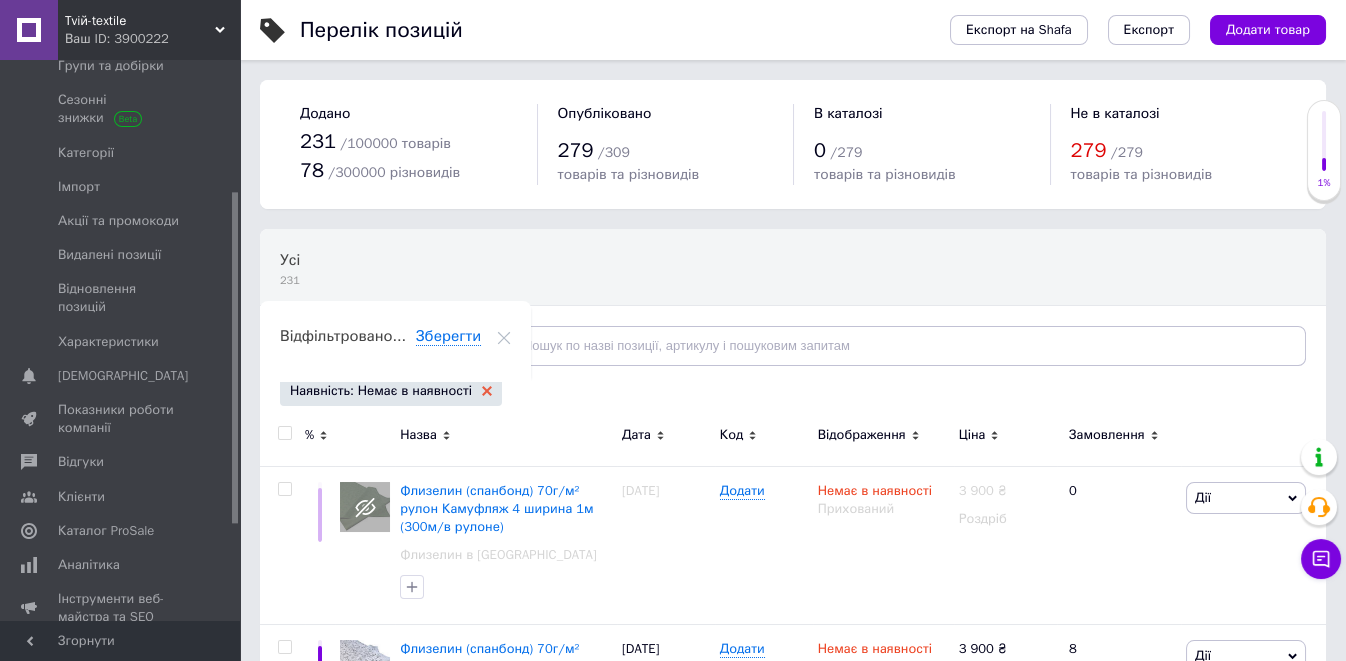 click 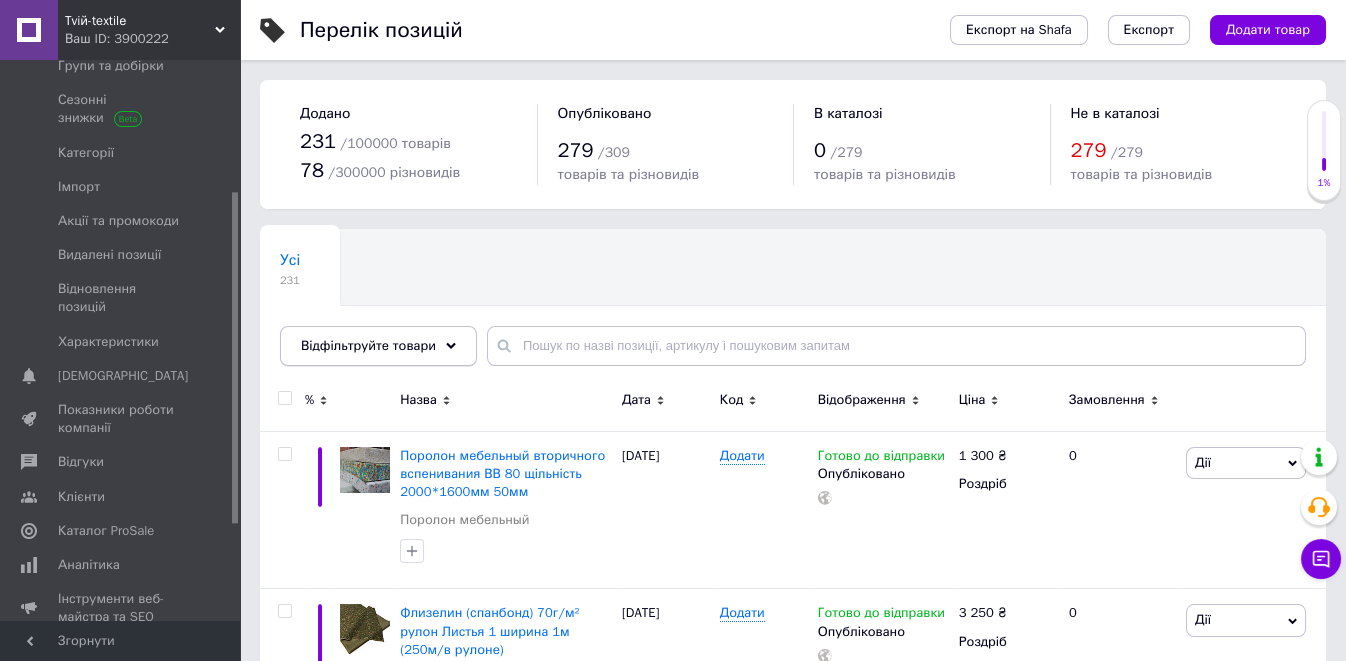 click on "Відфільтруйте товари" at bounding box center (378, 346) 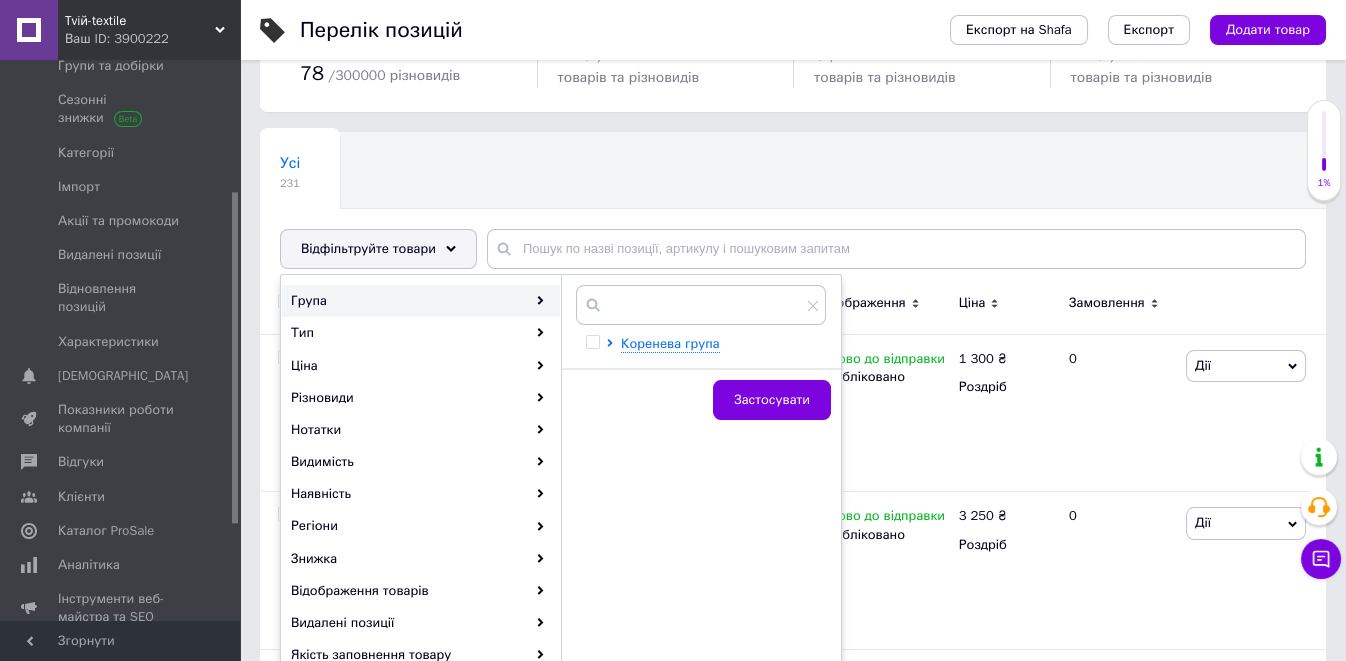 scroll, scrollTop: 222, scrollLeft: 0, axis: vertical 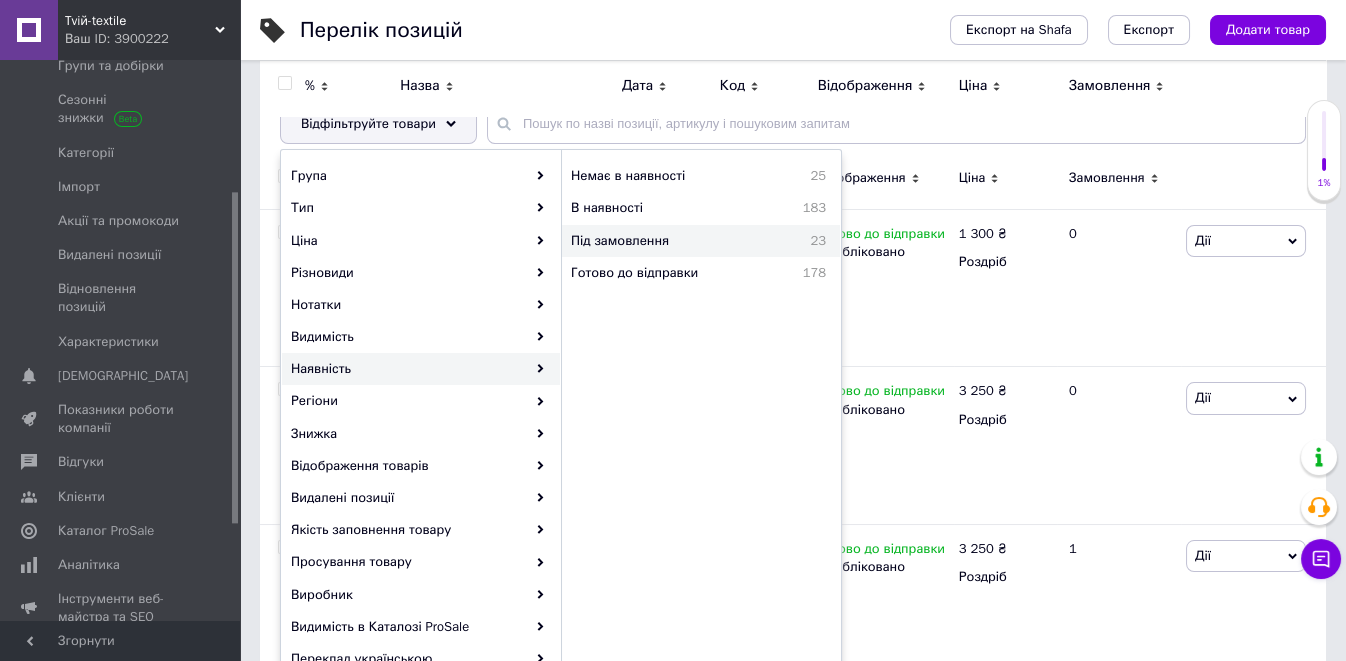 click on "Під замовлення" at bounding box center (672, 241) 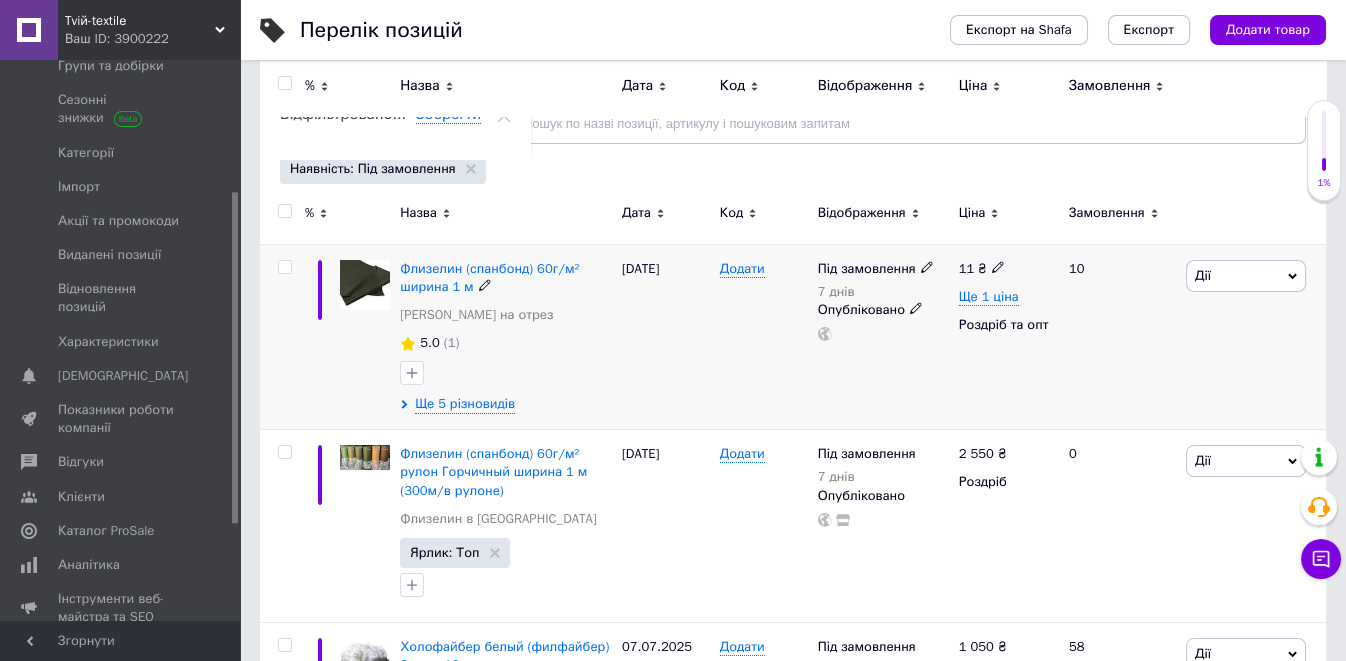 scroll, scrollTop: 333, scrollLeft: 0, axis: vertical 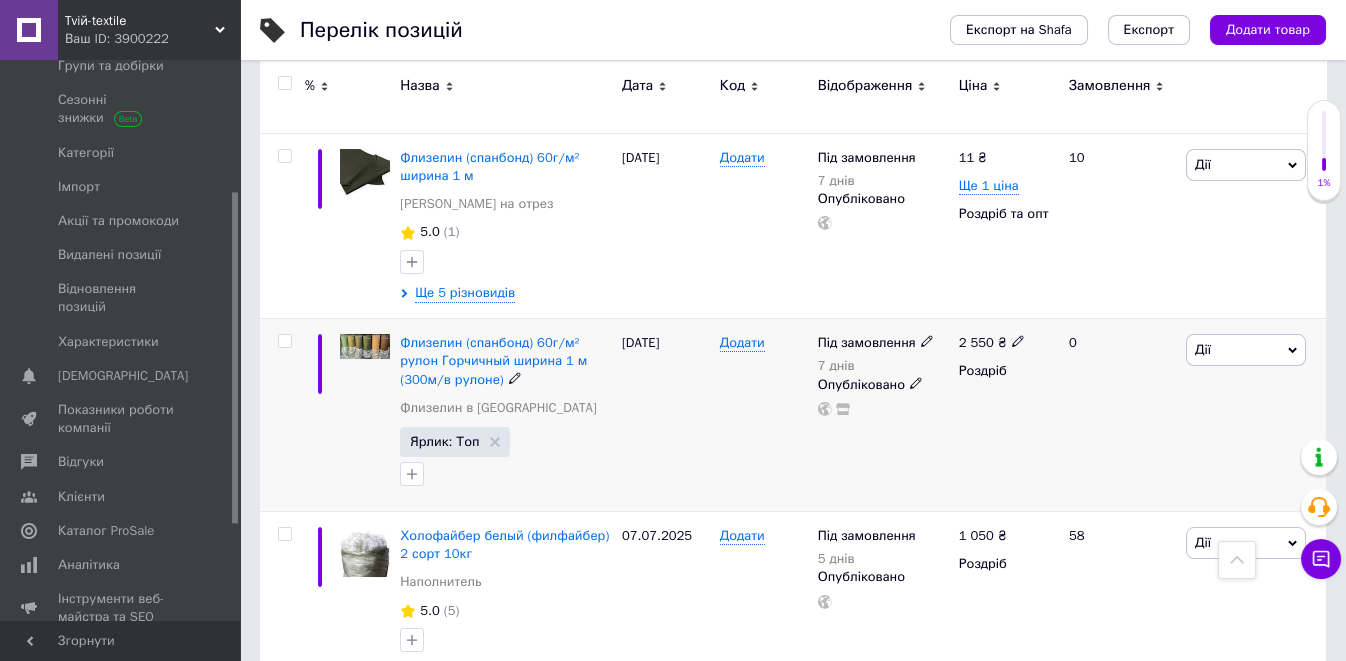 click 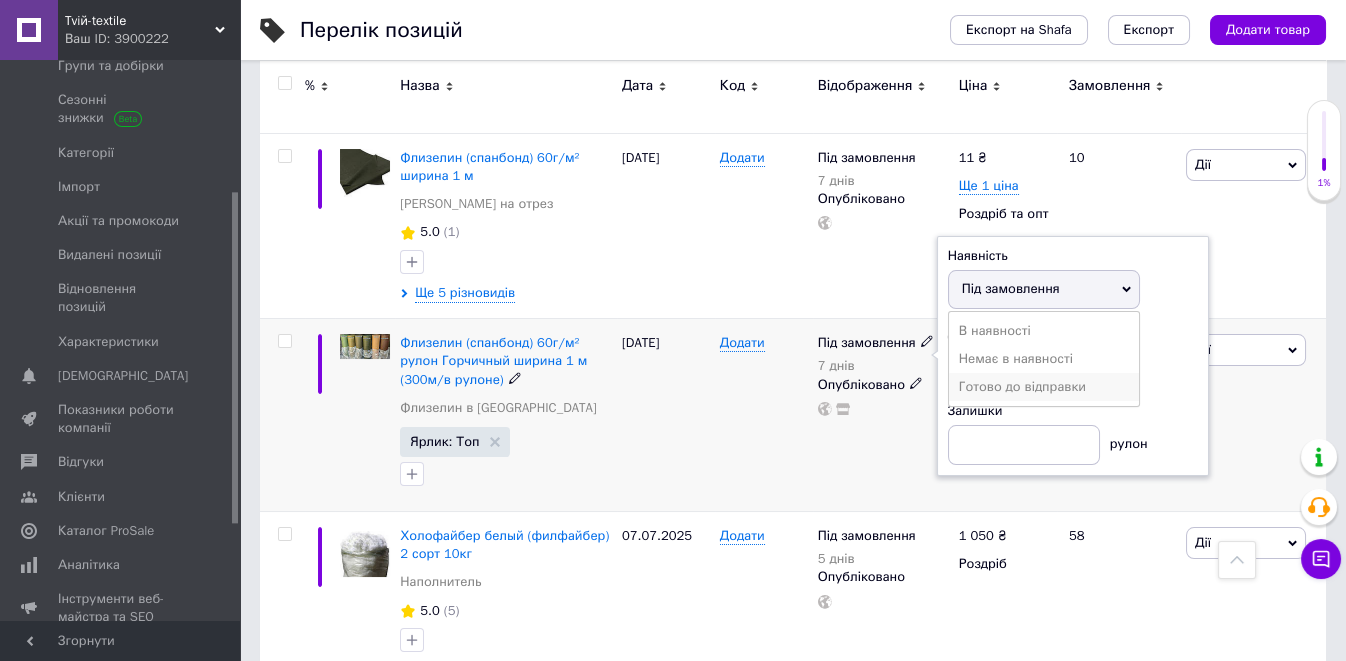 click on "Готово до відправки" at bounding box center (1044, 387) 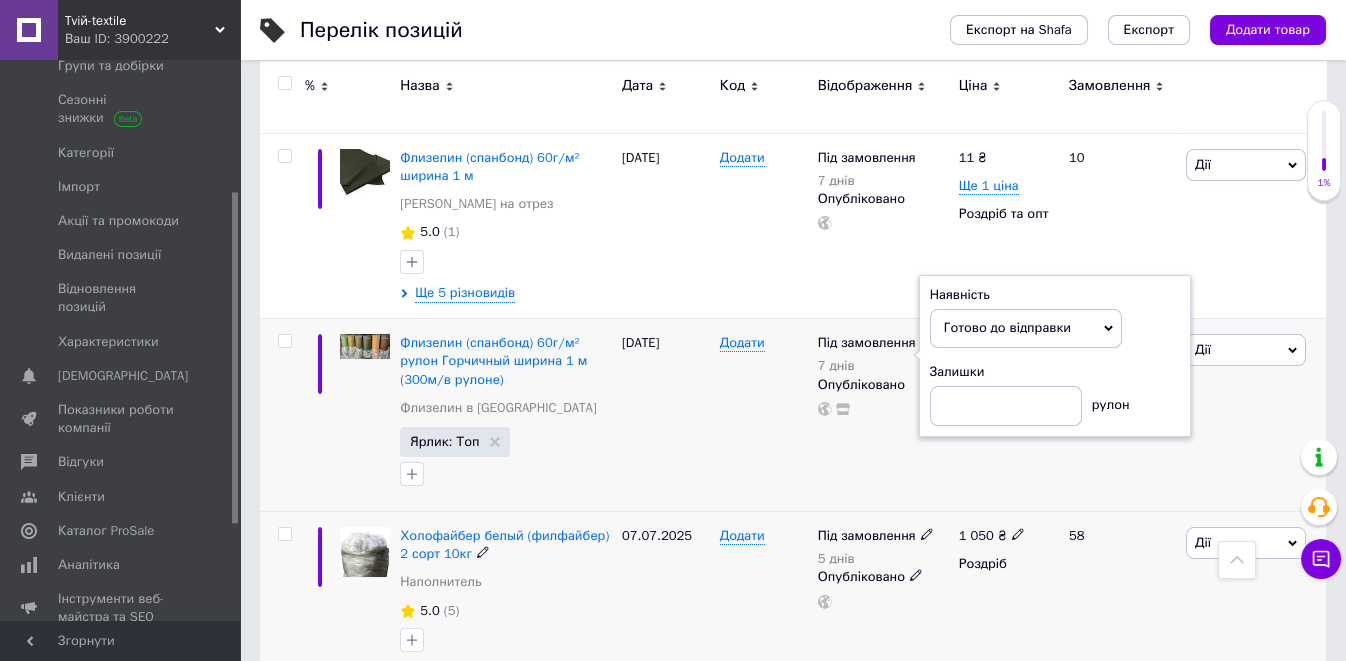 click on "07.07.2025" at bounding box center [666, 595] 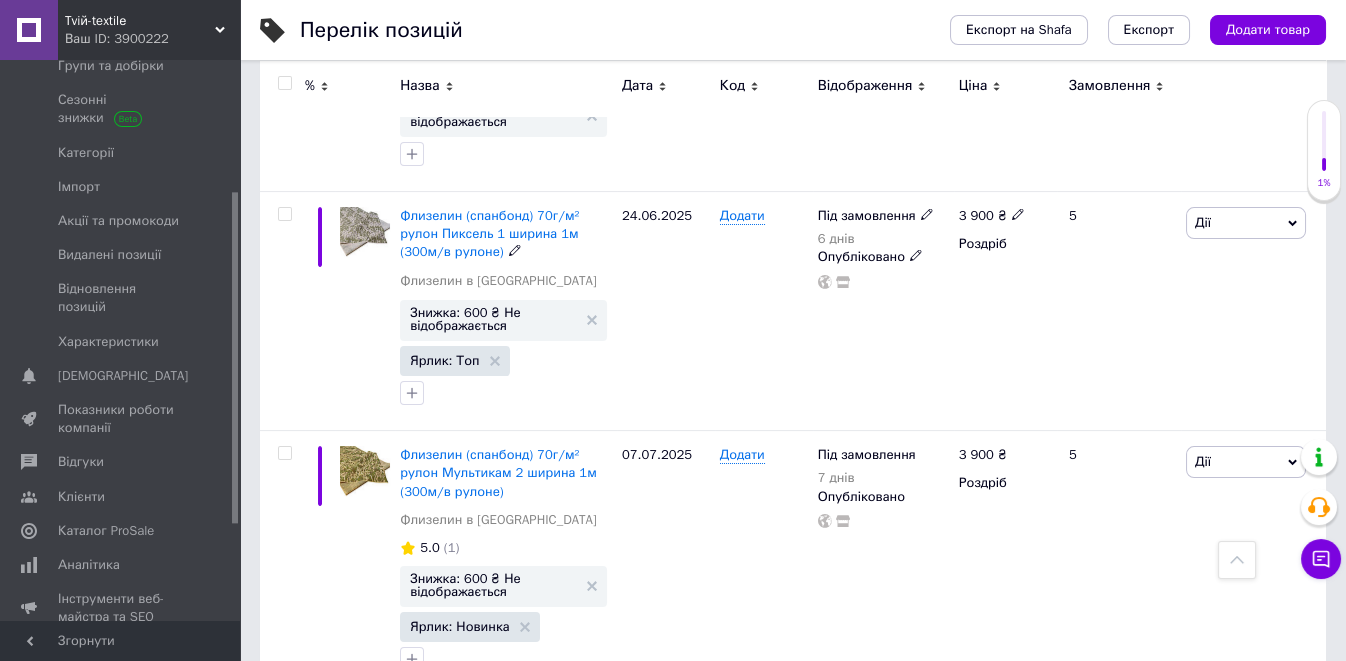 scroll, scrollTop: 1333, scrollLeft: 0, axis: vertical 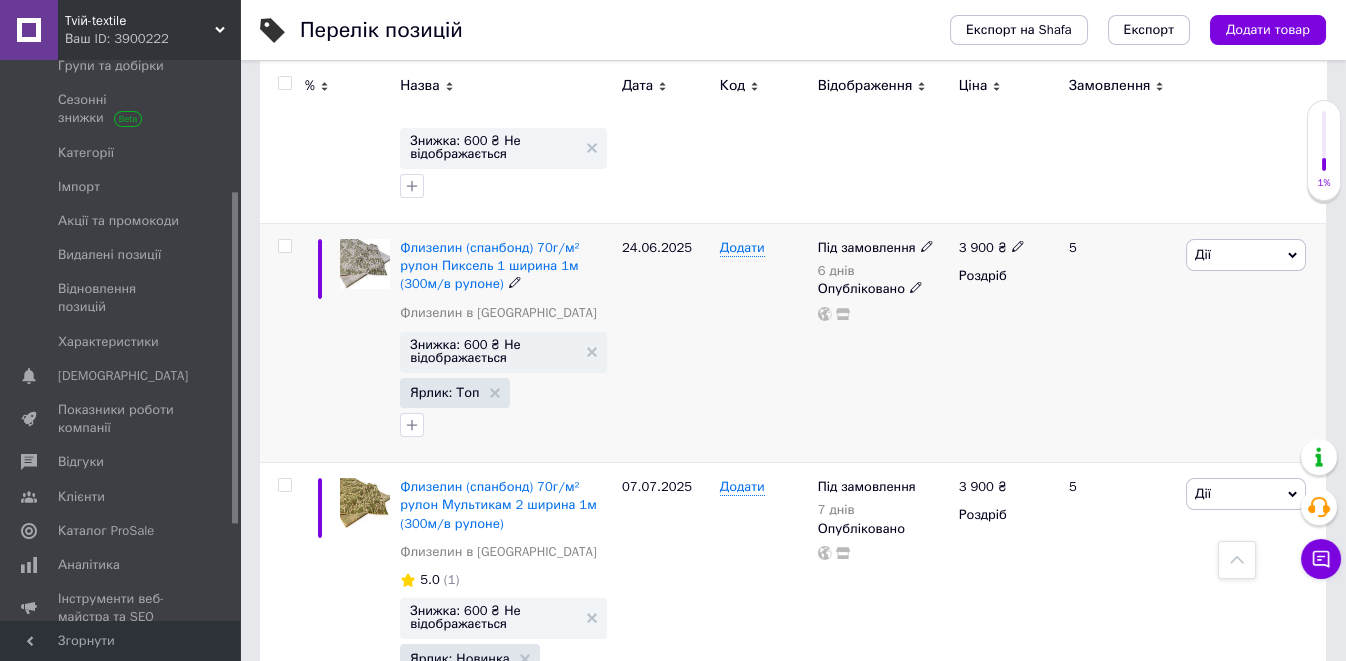 click 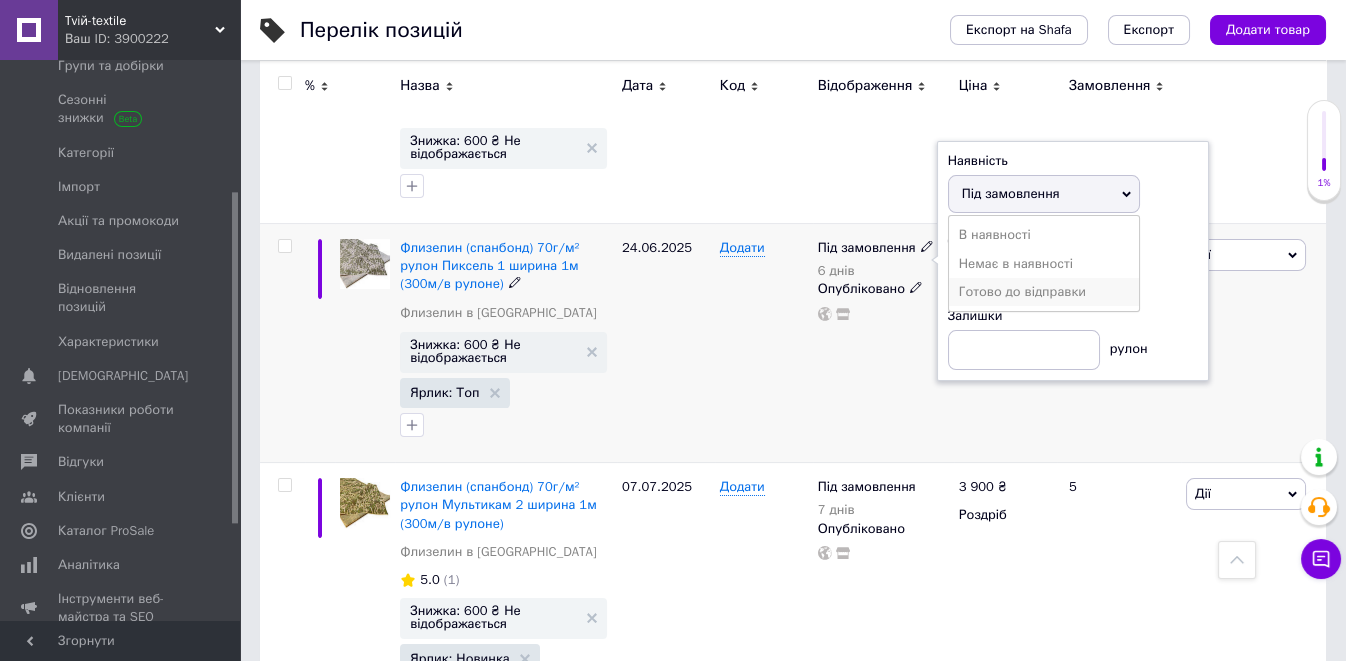 click on "Готово до відправки" at bounding box center [1044, 292] 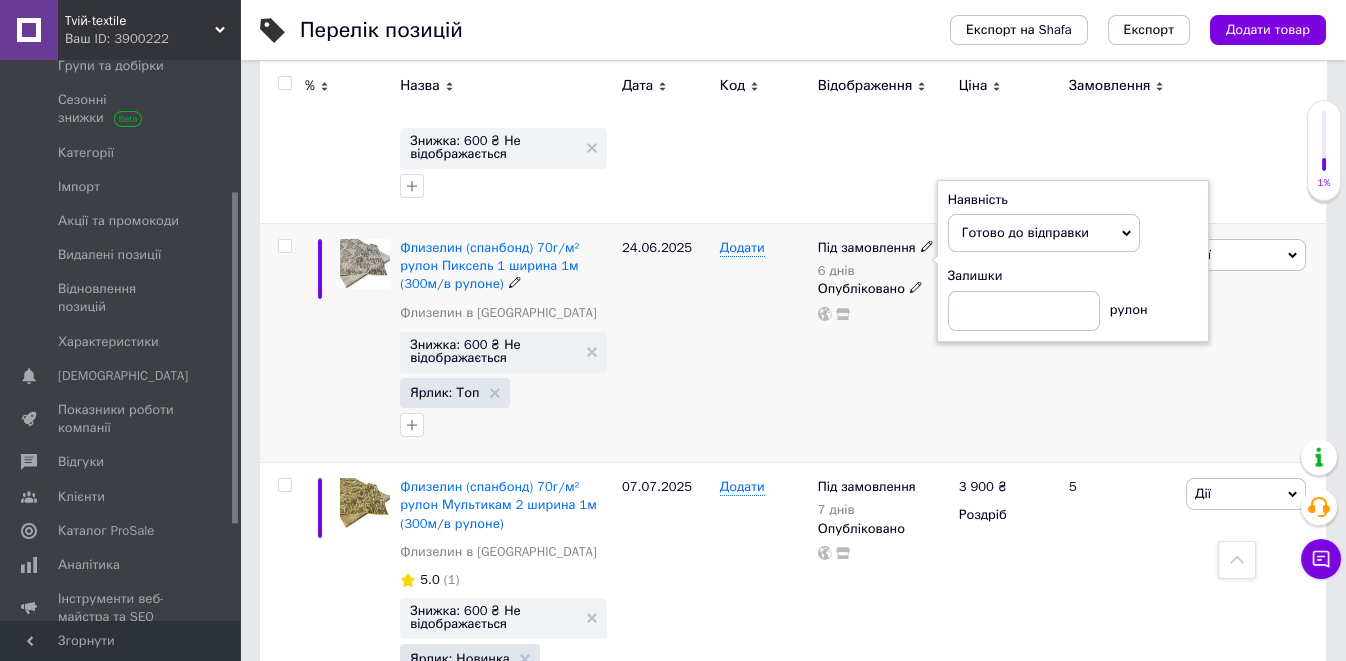 click on "Додати" at bounding box center [764, 343] 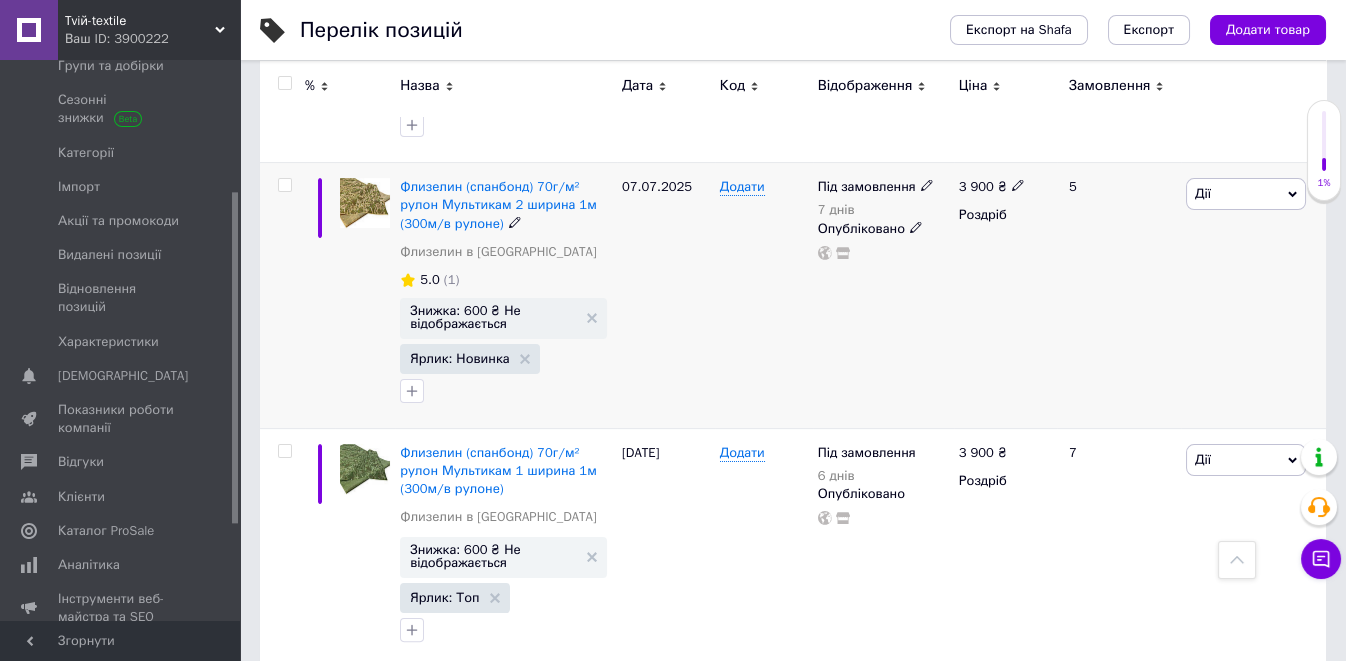 scroll, scrollTop: 1777, scrollLeft: 0, axis: vertical 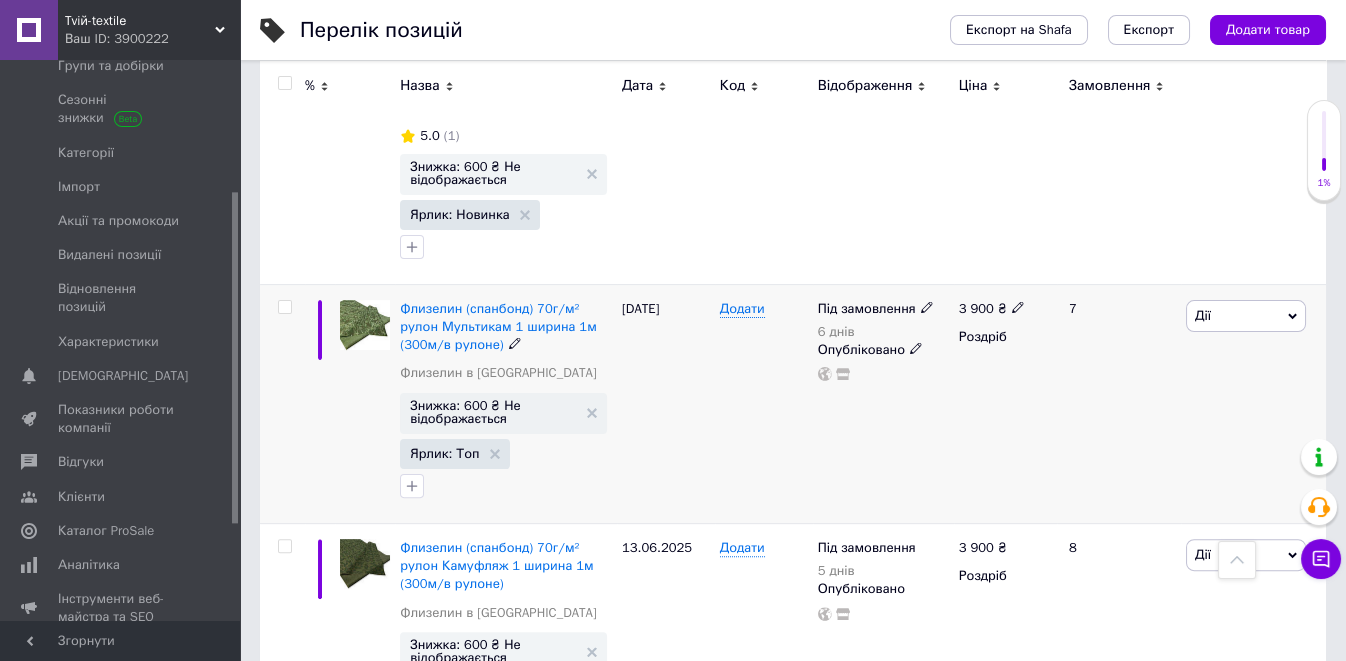 click 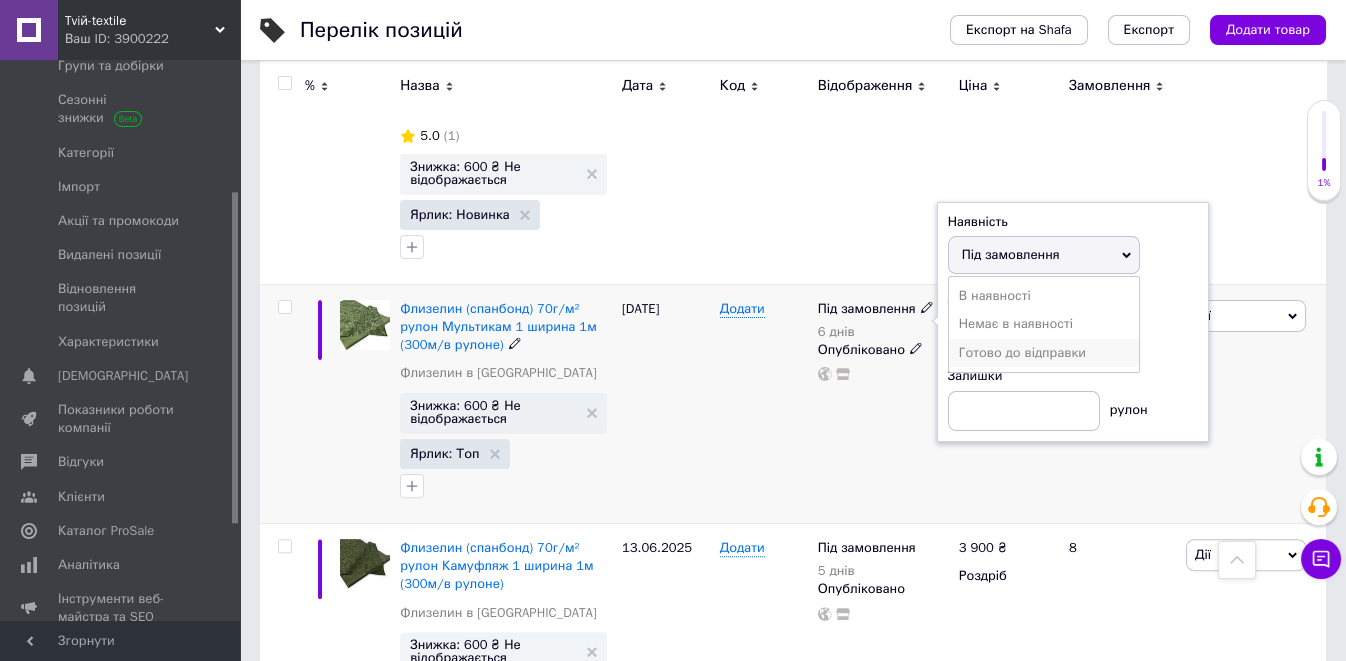click on "Готово до відправки" at bounding box center (1044, 353) 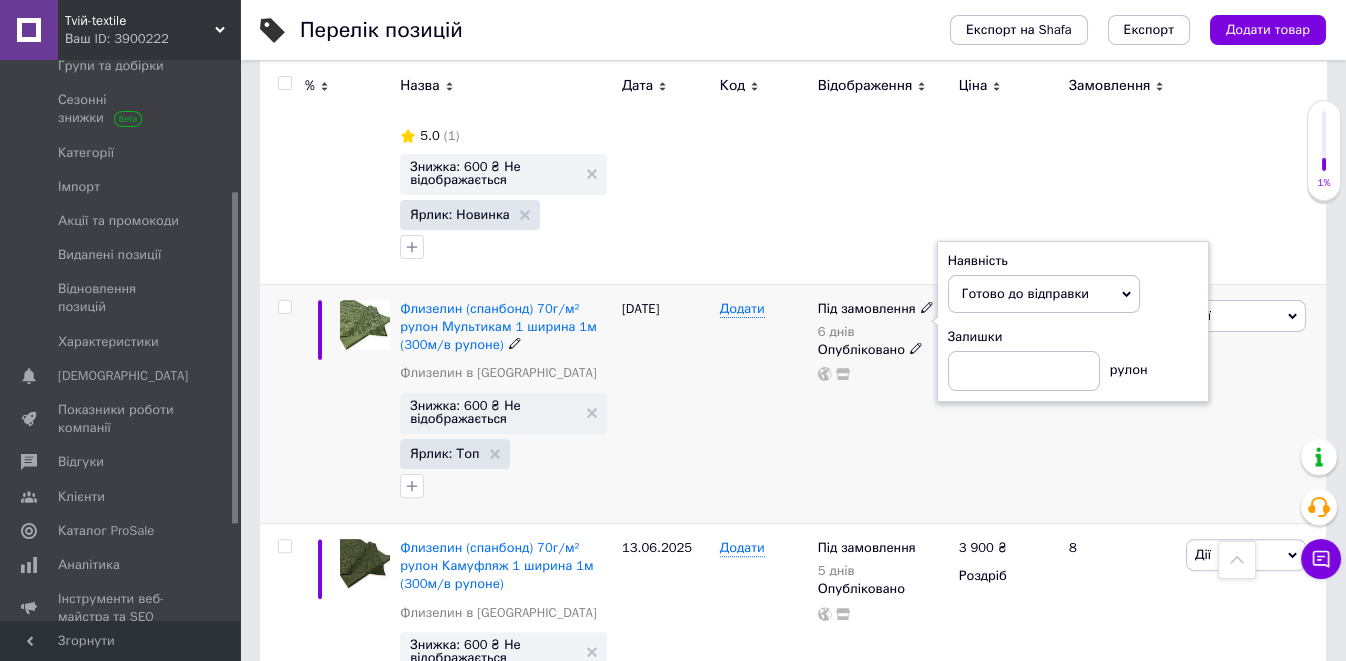 click on "Під замовлення 6 днів Наявність Готово до відправки В наявності Немає в наявності Під замовлення Залишки рулон Опубліковано" at bounding box center (883, 403) 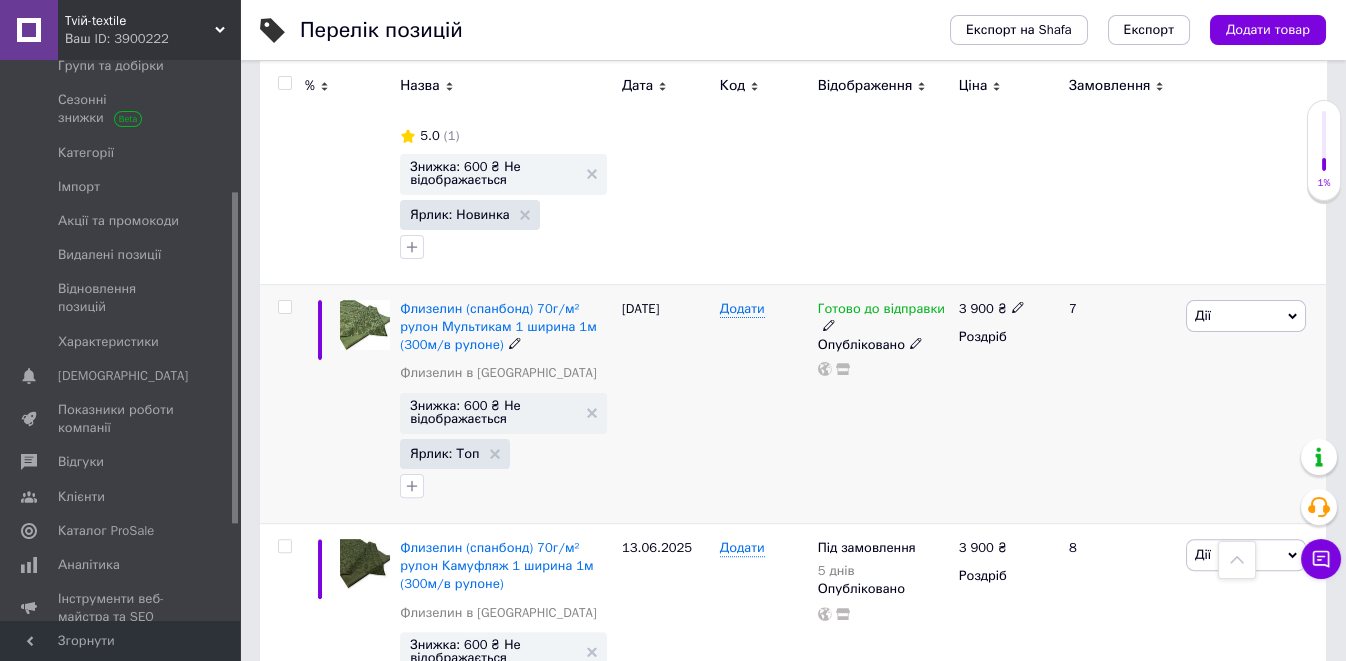 scroll, scrollTop: 2000, scrollLeft: 0, axis: vertical 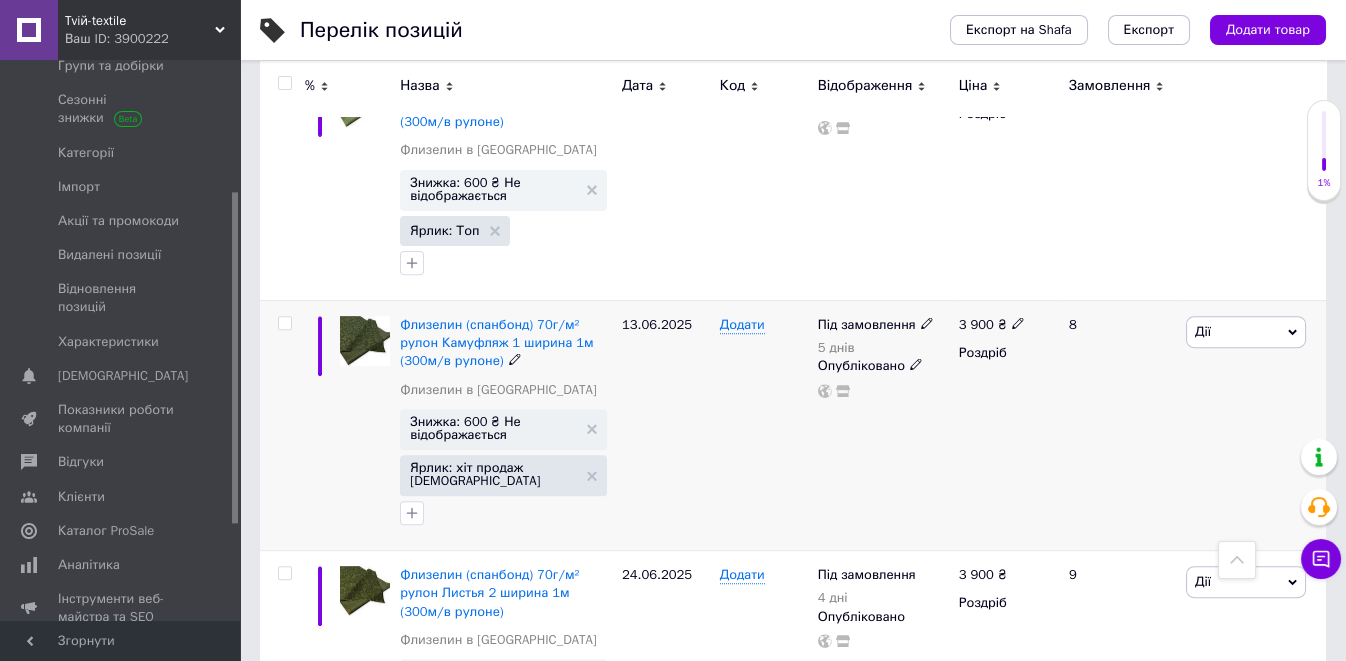 click 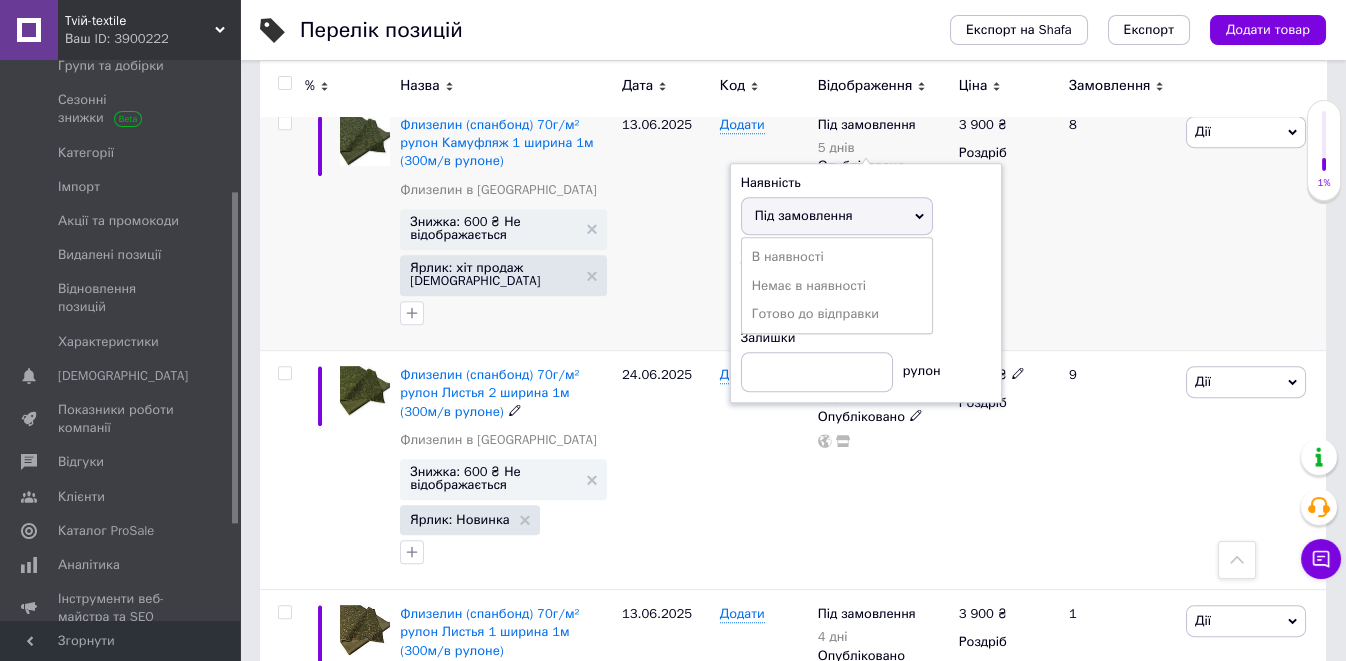 scroll, scrollTop: 2111, scrollLeft: 0, axis: vertical 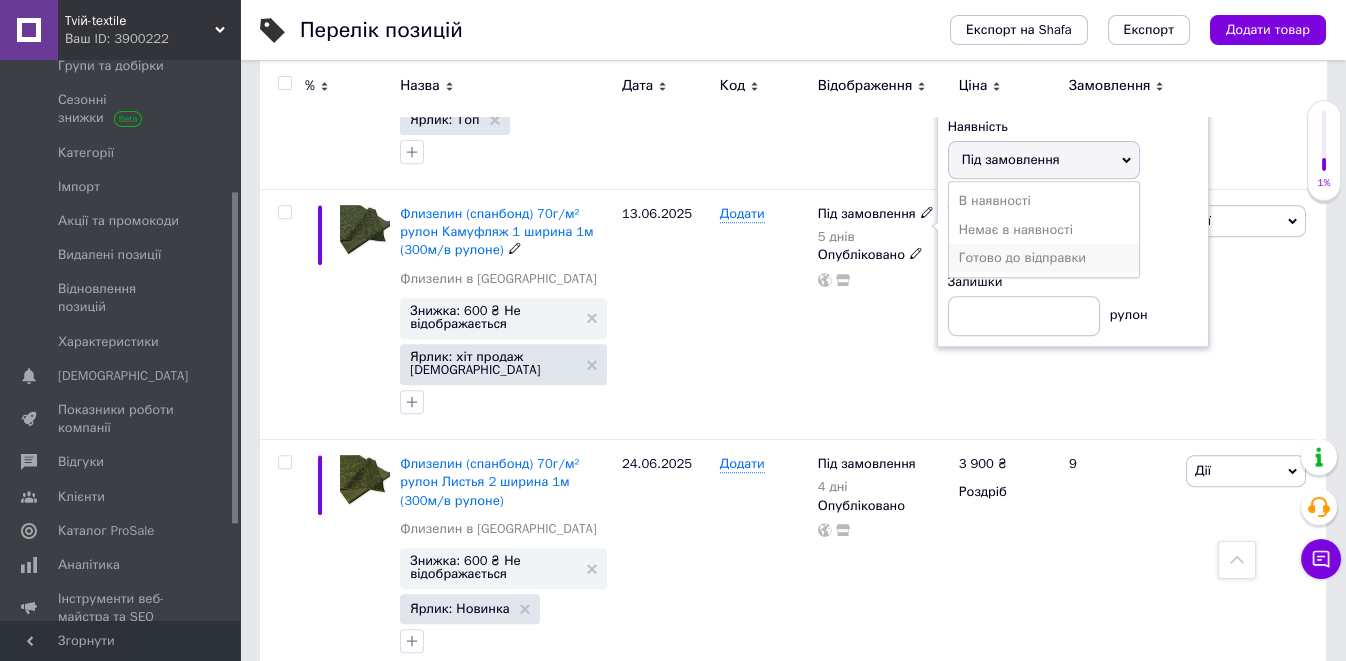 click on "Готово до відправки" at bounding box center (1044, 258) 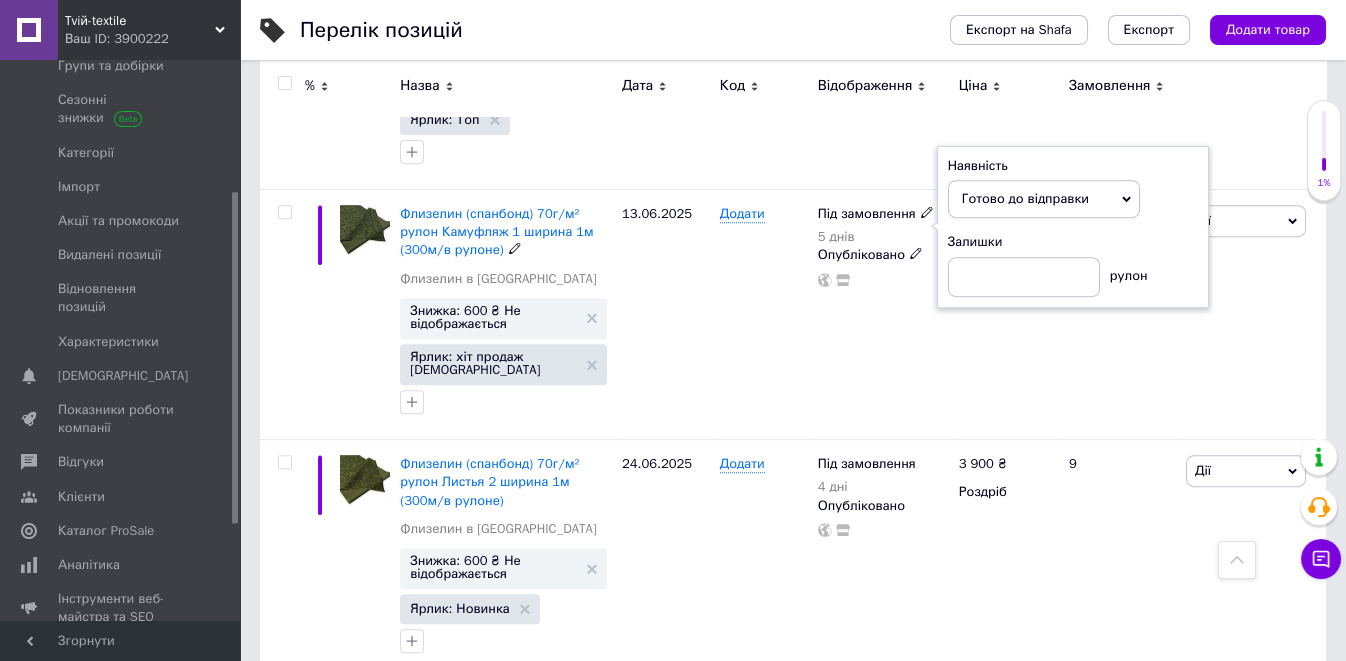 click on "Під замовлення 5 днів Наявність Готово до відправки В наявності Немає в наявності Під замовлення Залишки рулон Опубліковано" at bounding box center (883, 315) 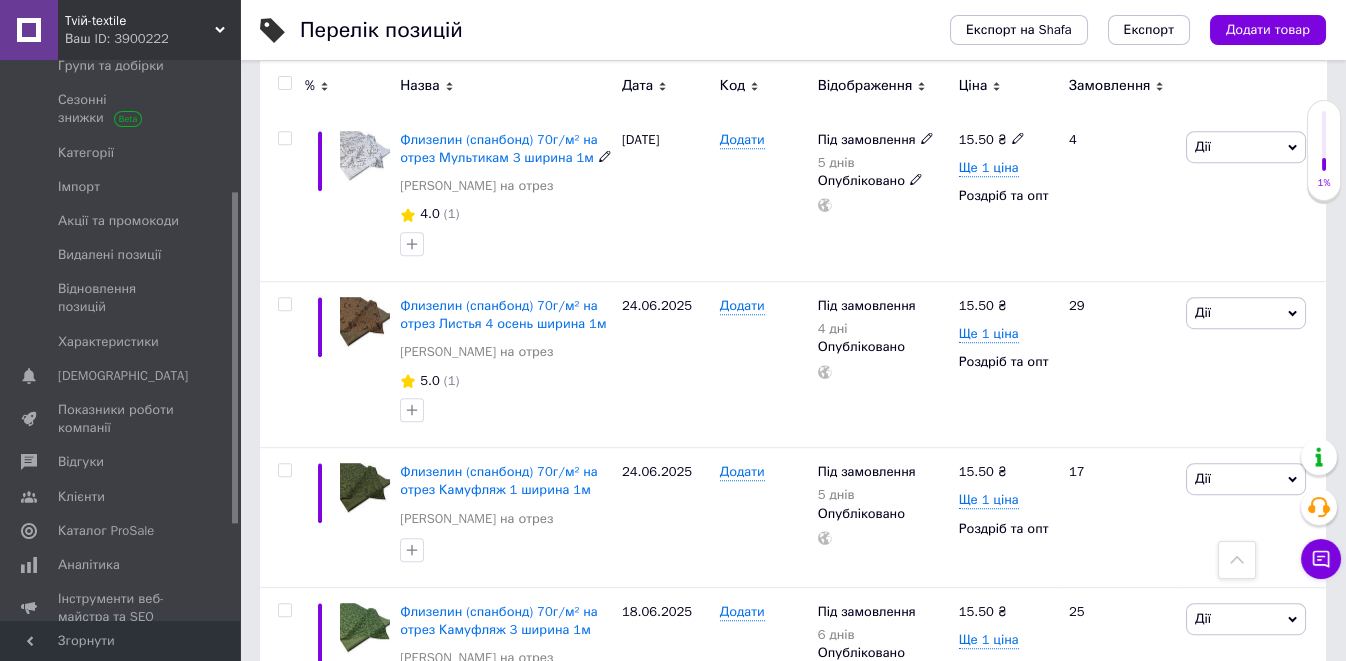 scroll, scrollTop: 3333, scrollLeft: 0, axis: vertical 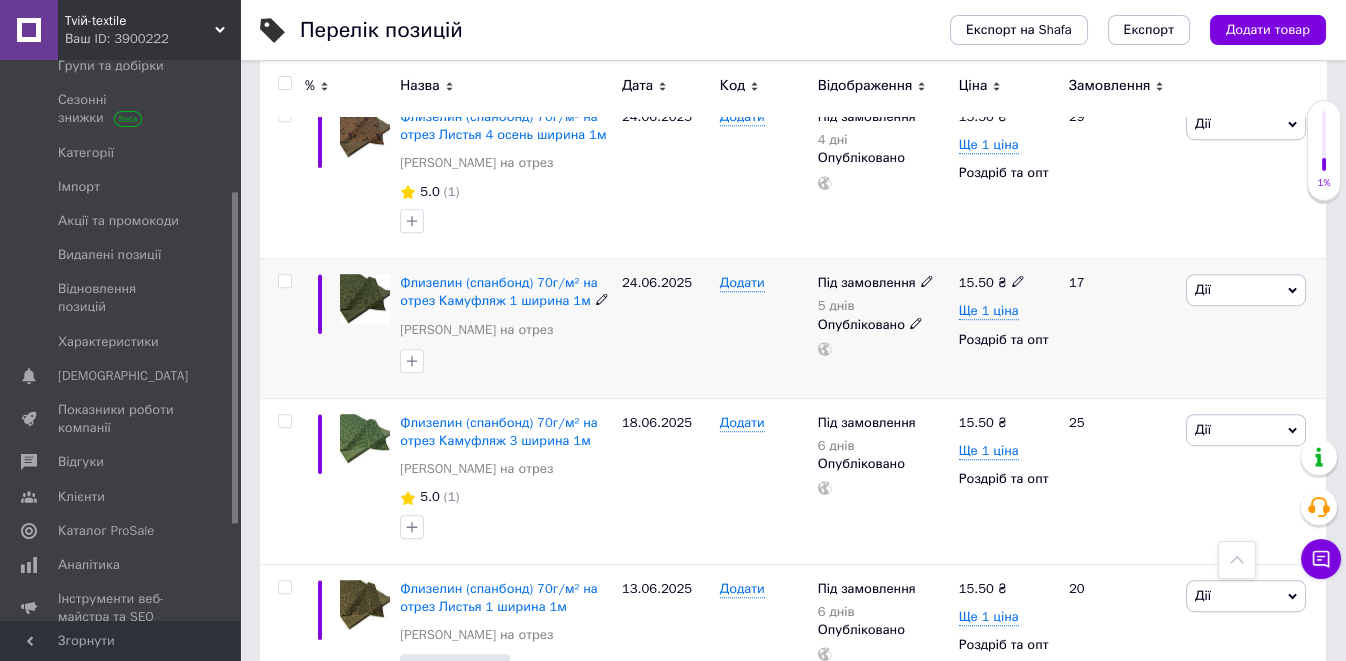 click on "Під замовлення" at bounding box center [876, 283] 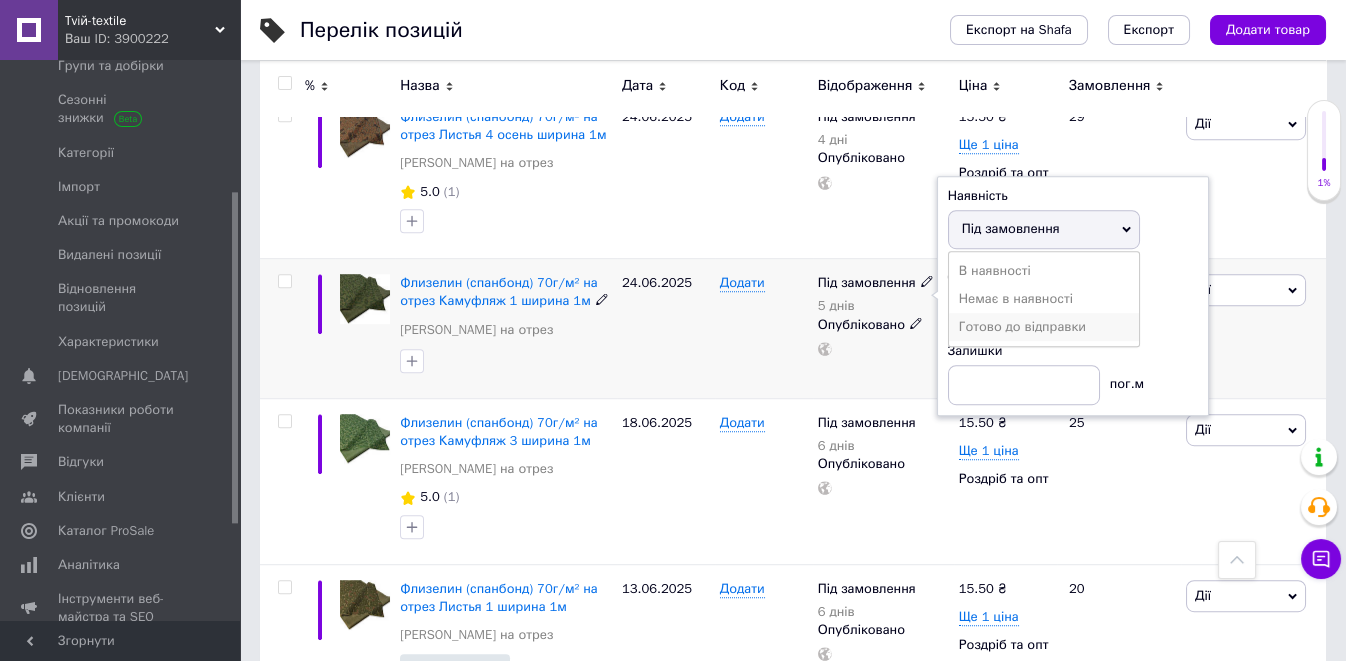 click on "Готово до відправки" at bounding box center [1044, 327] 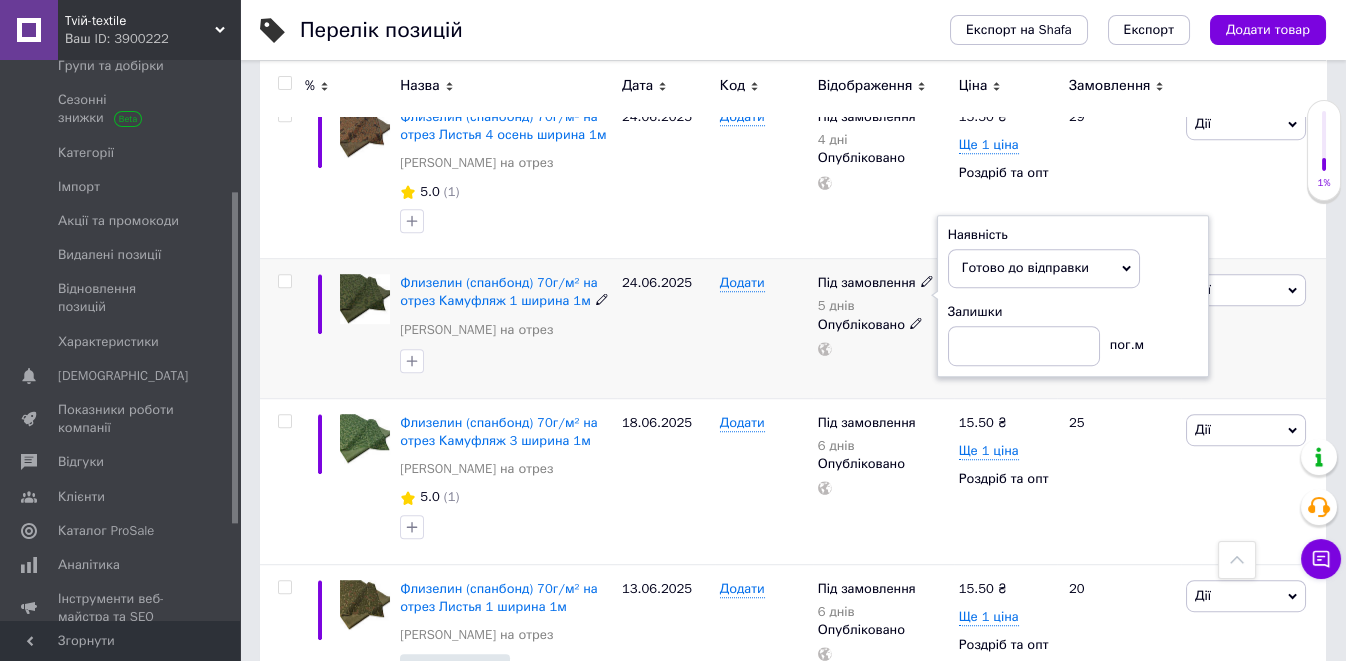 click on "24.06.2025" at bounding box center [666, 329] 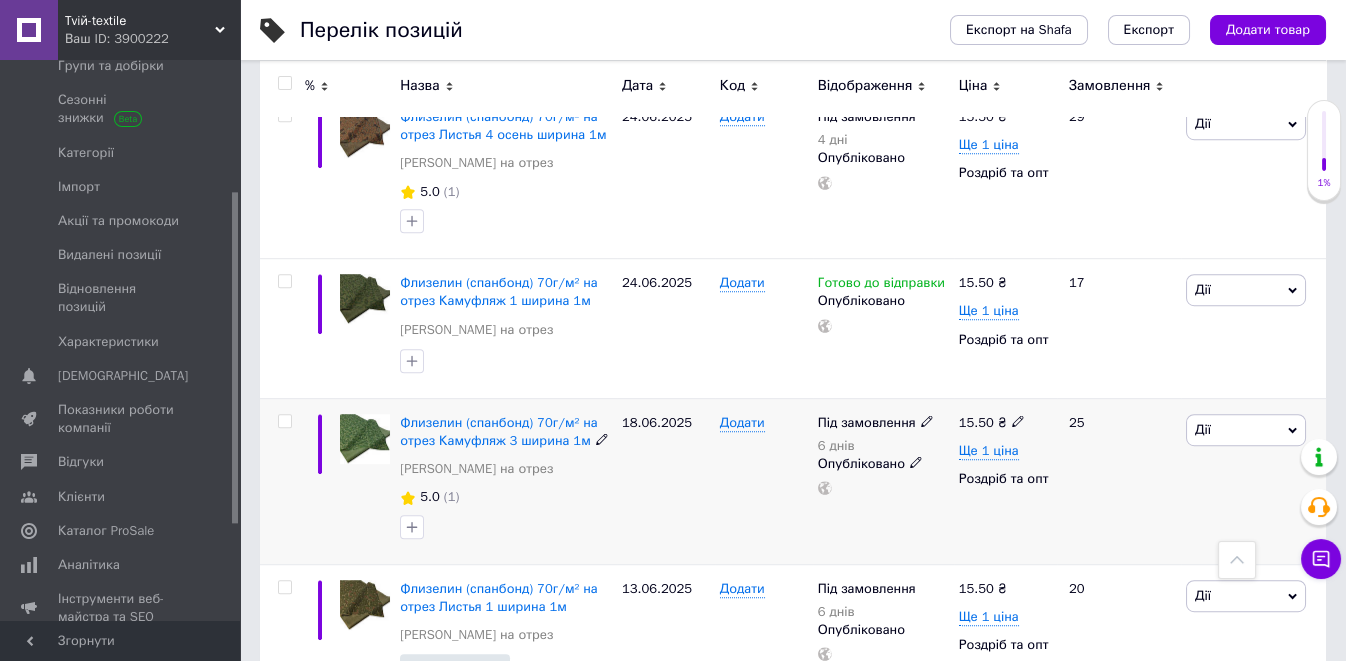 click 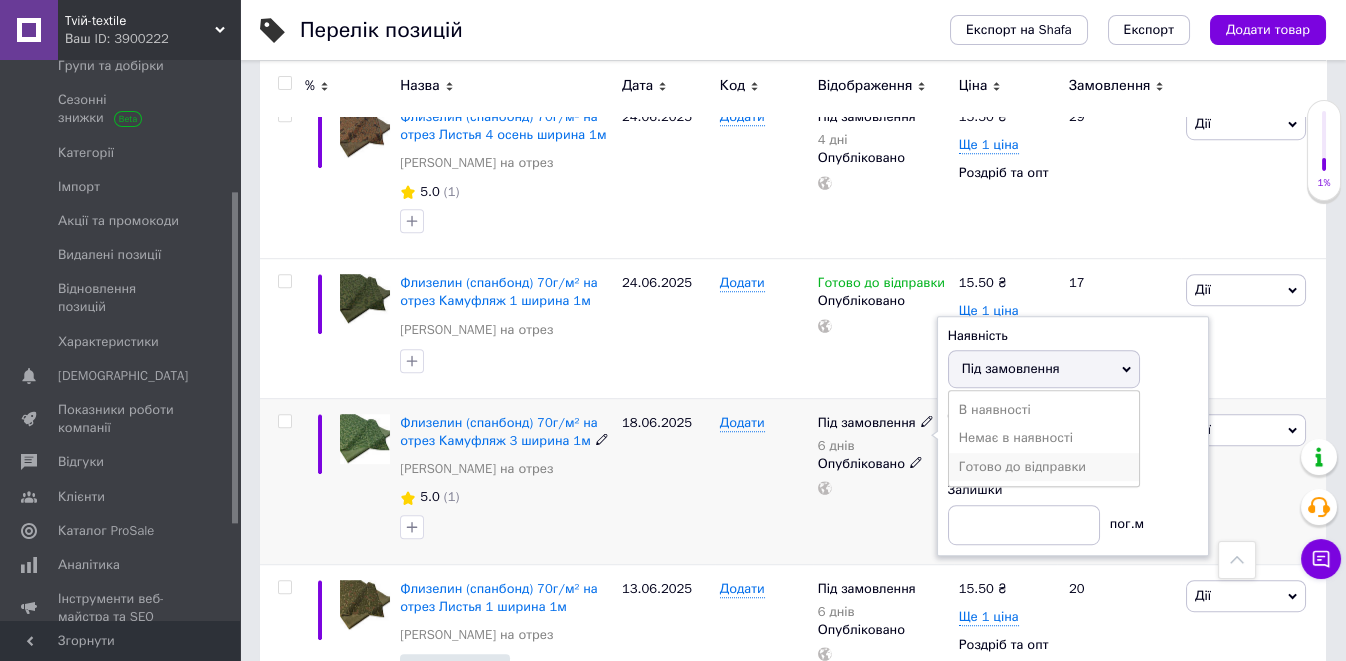 click on "Готово до відправки" at bounding box center (1044, 467) 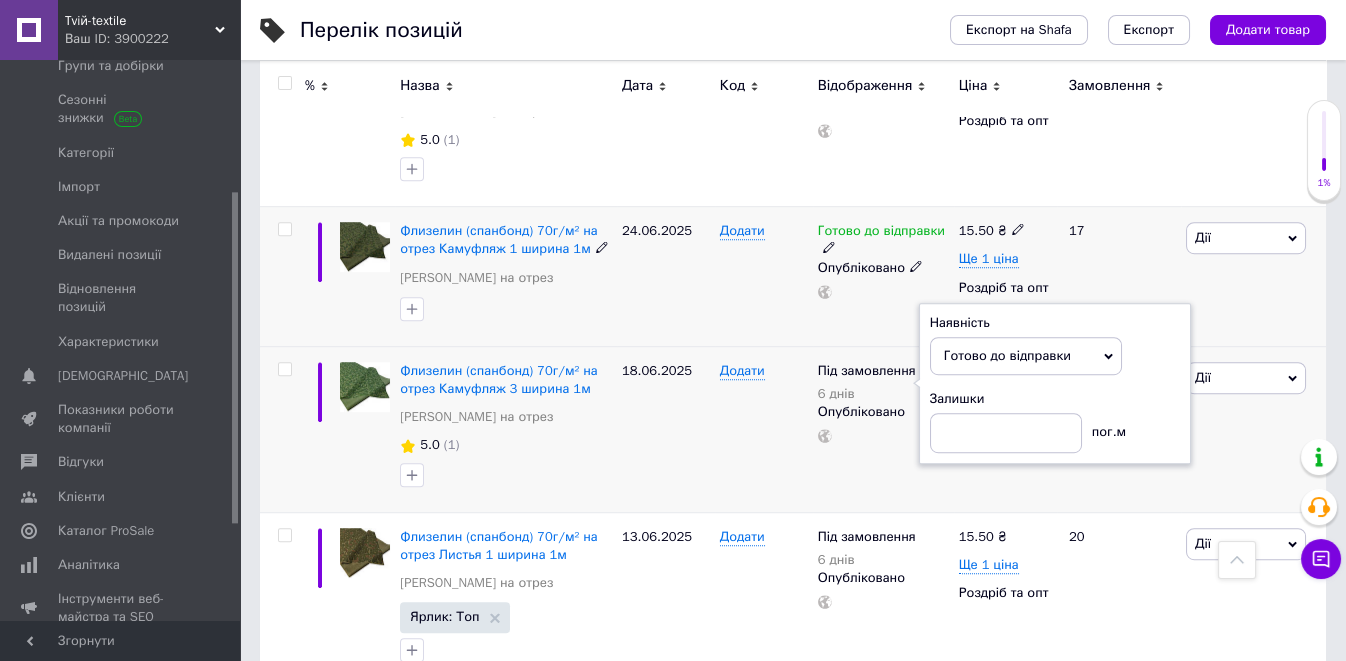scroll, scrollTop: 3413, scrollLeft: 0, axis: vertical 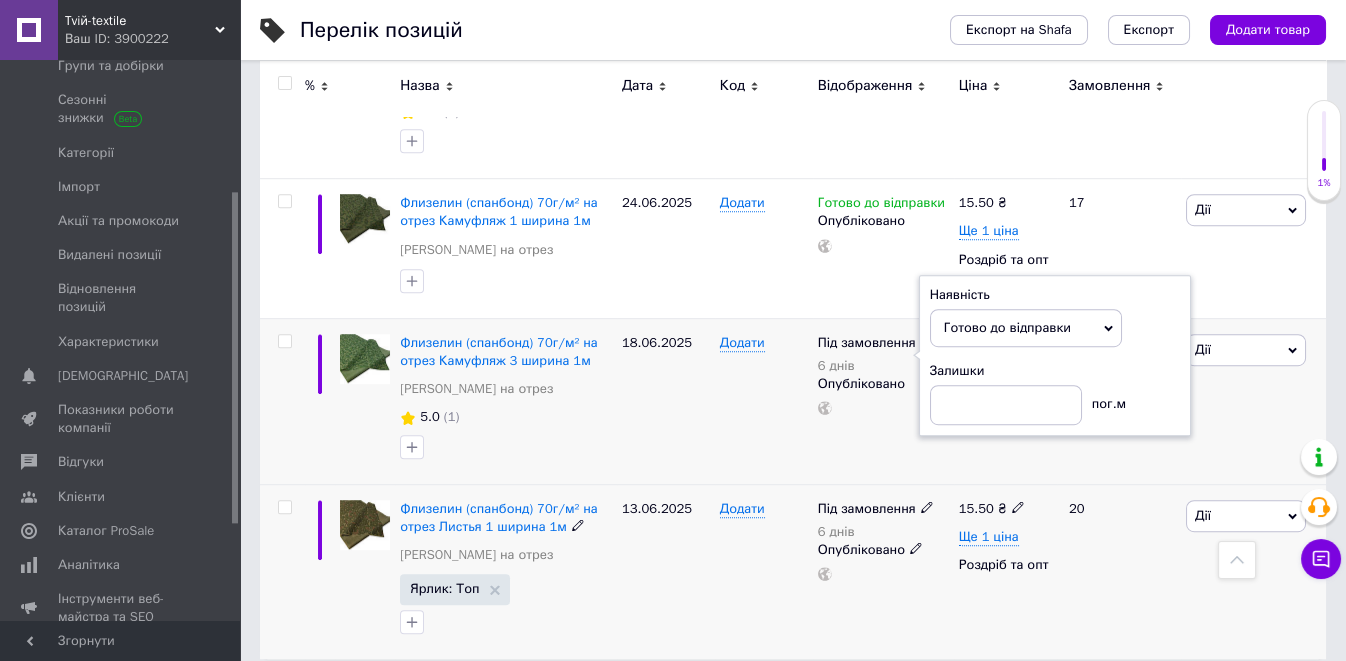 click 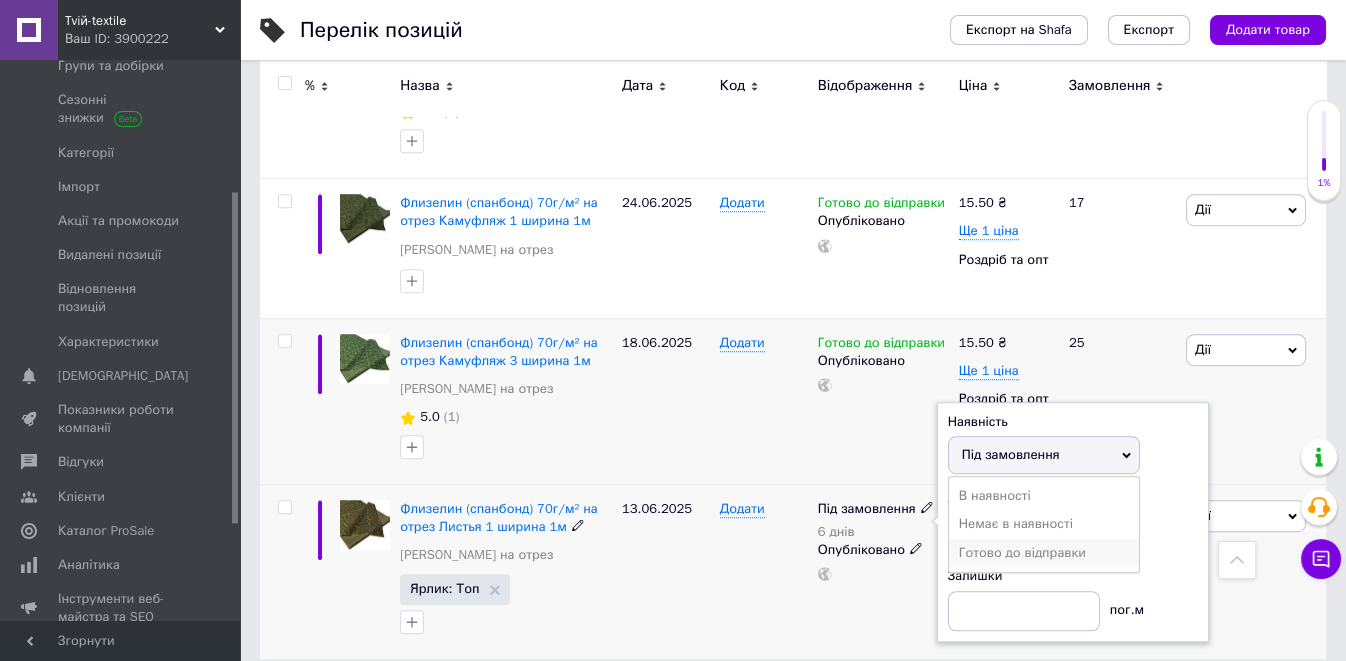 click on "Готово до відправки" at bounding box center [1044, 553] 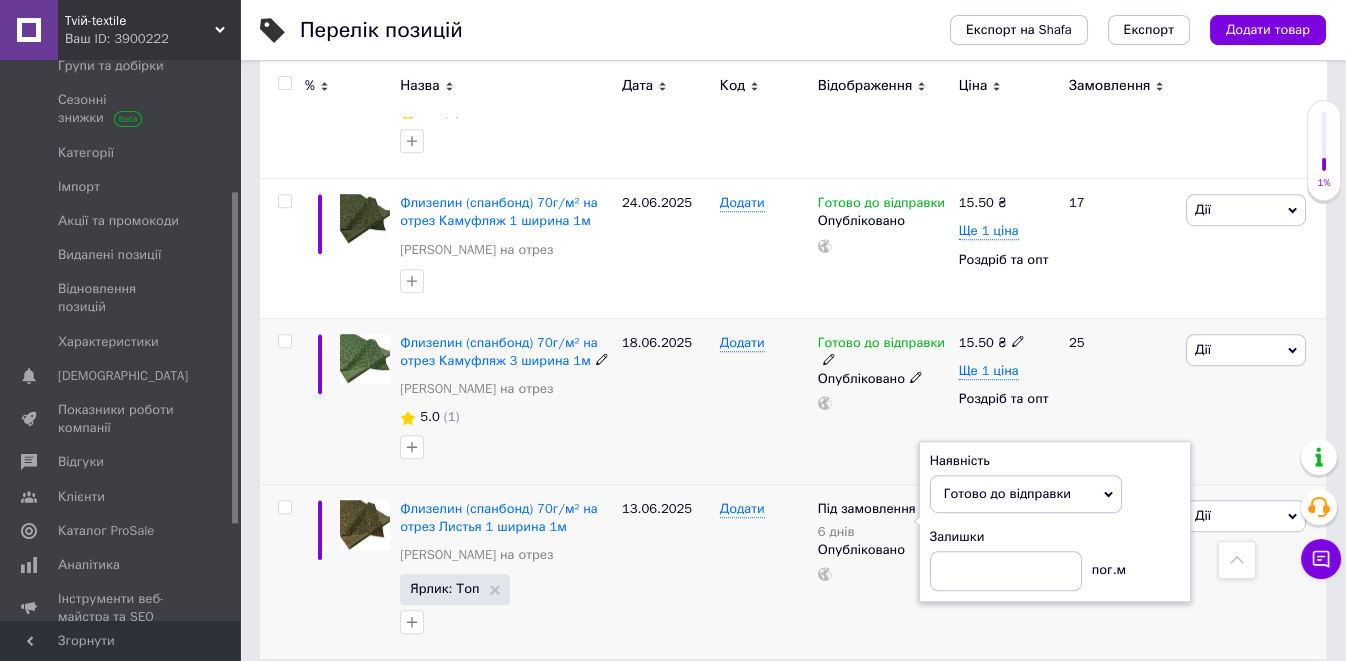 click on "Додати" at bounding box center [764, 401] 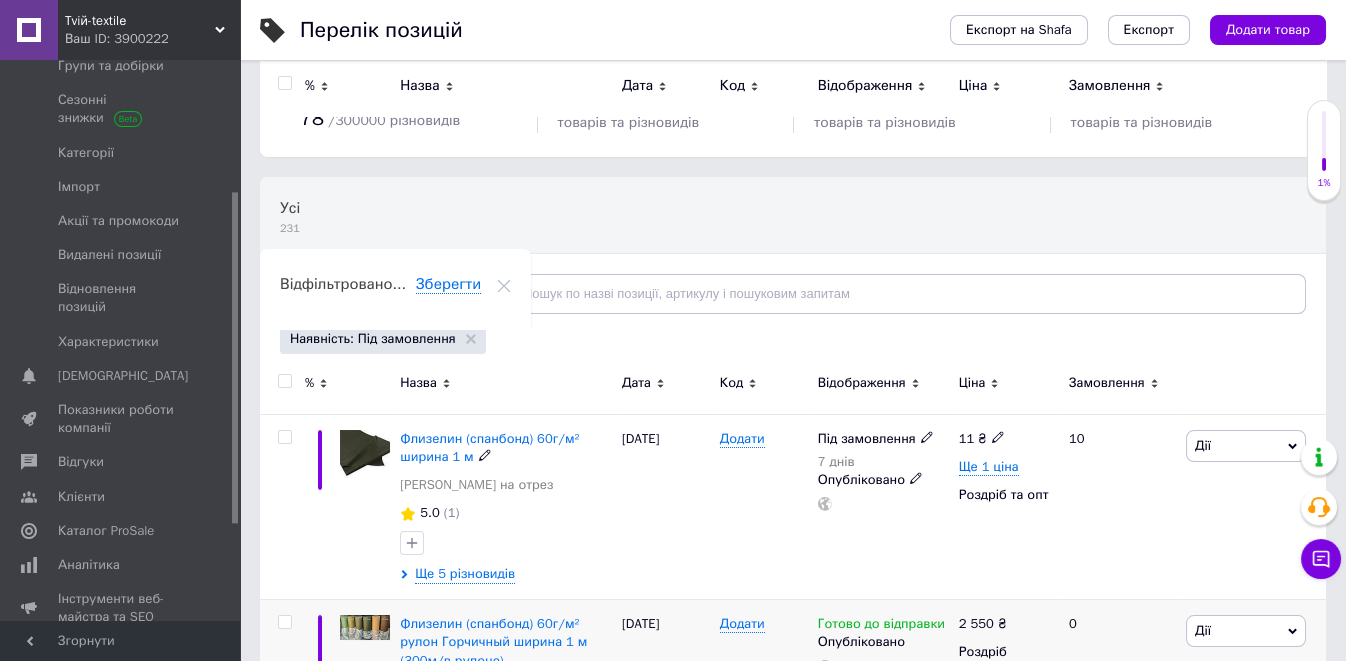 scroll, scrollTop: 0, scrollLeft: 0, axis: both 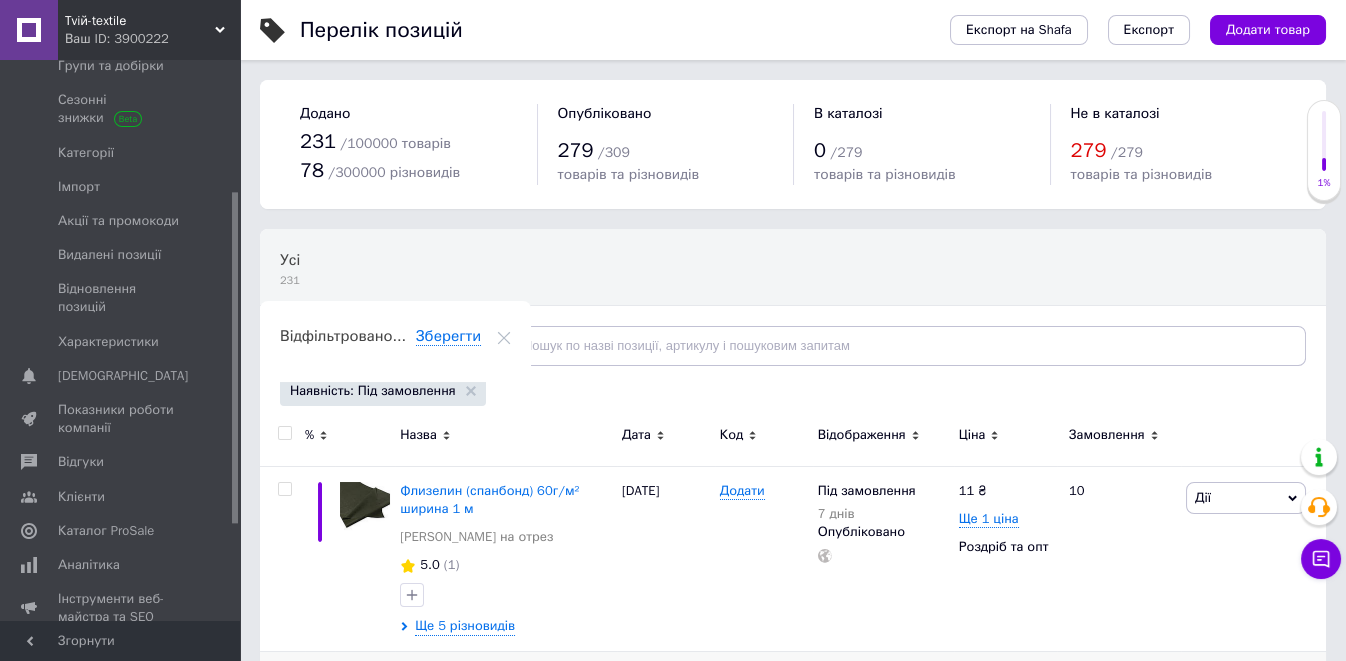 click 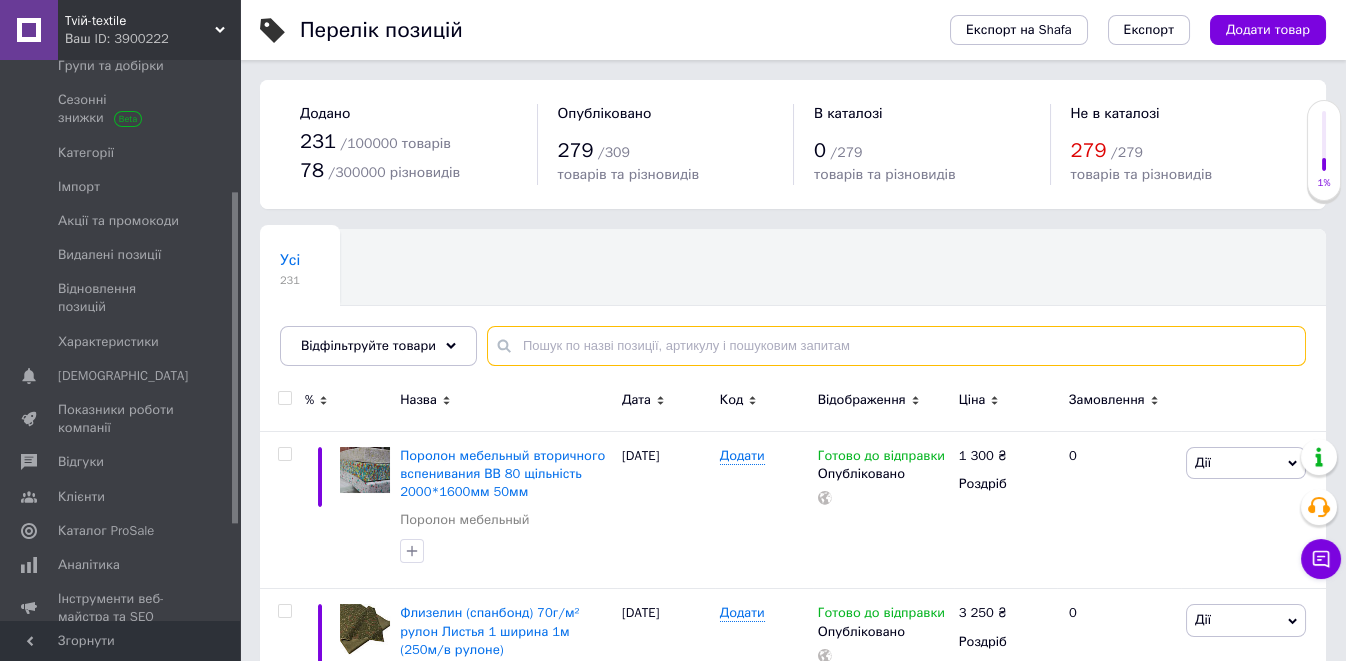 click at bounding box center (896, 346) 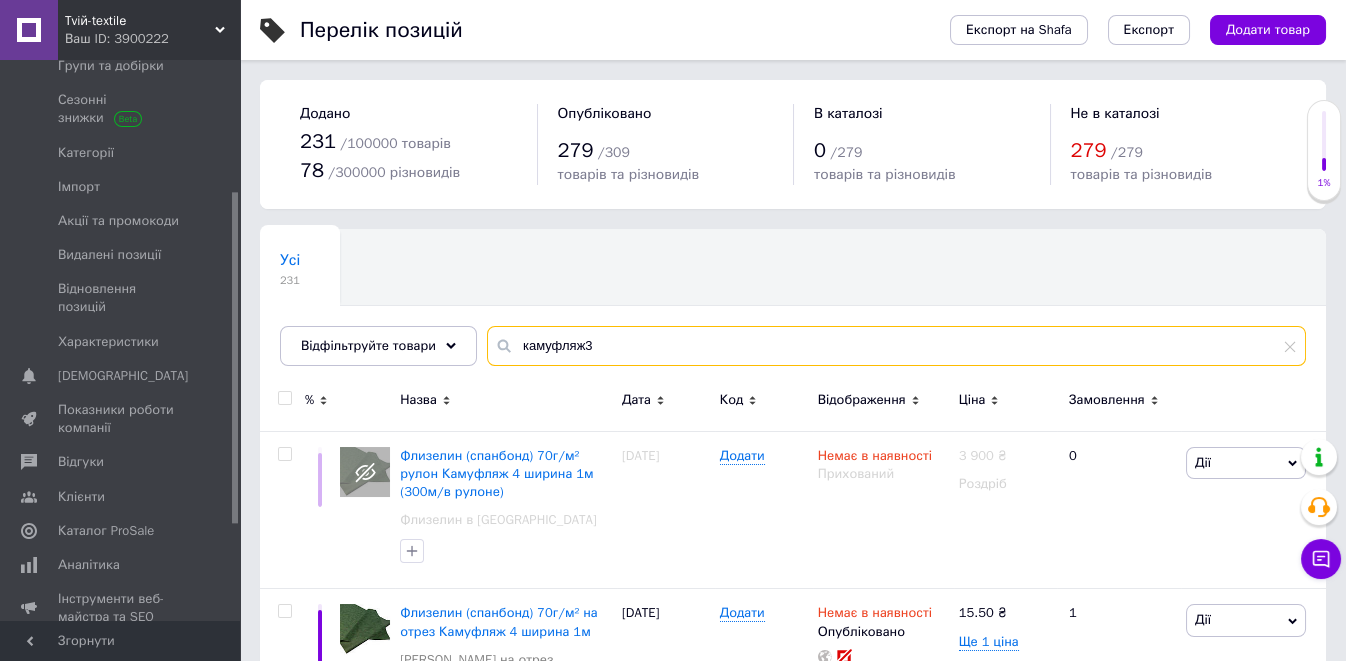 click on "камуфляж3" at bounding box center (896, 346) 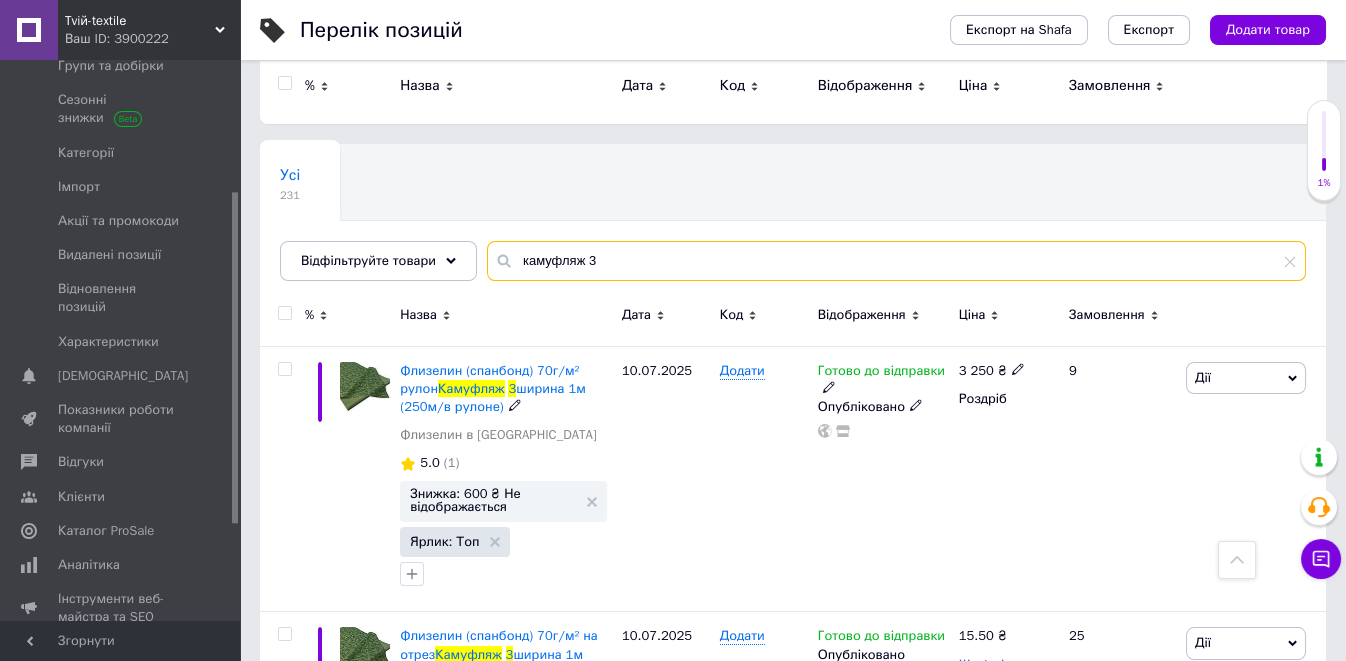 scroll, scrollTop: 0, scrollLeft: 0, axis: both 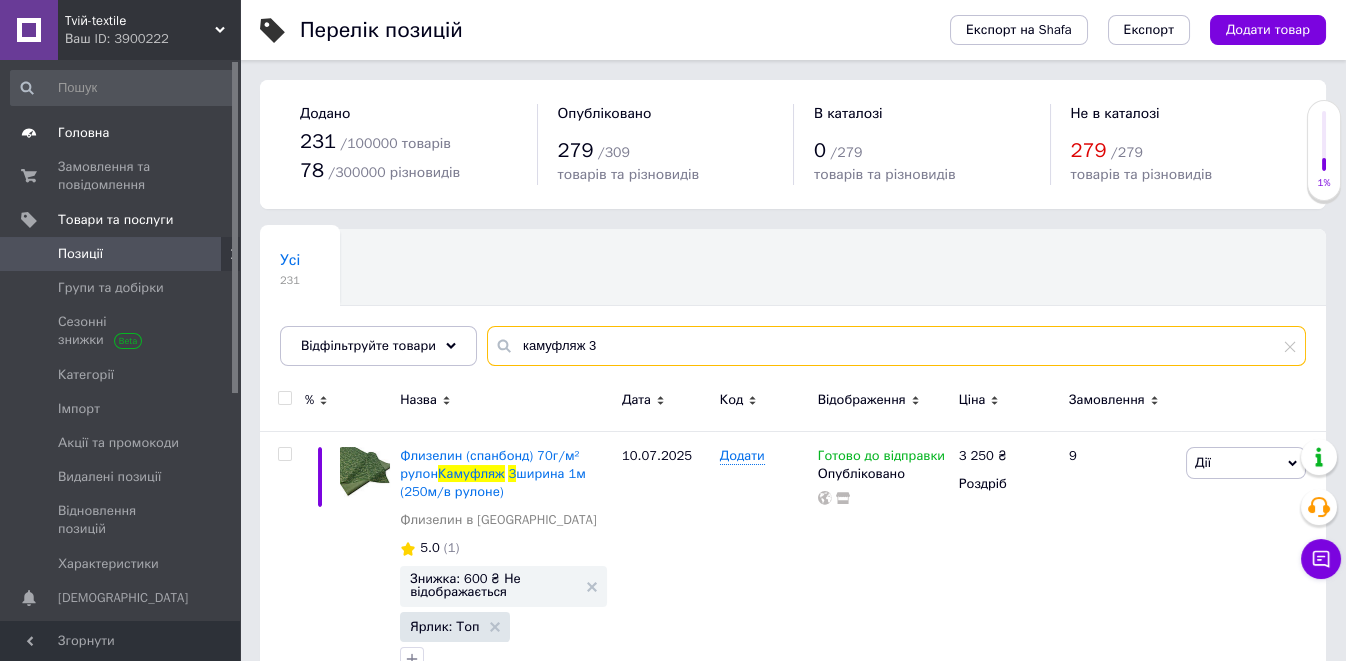 type on "камуфляж 3" 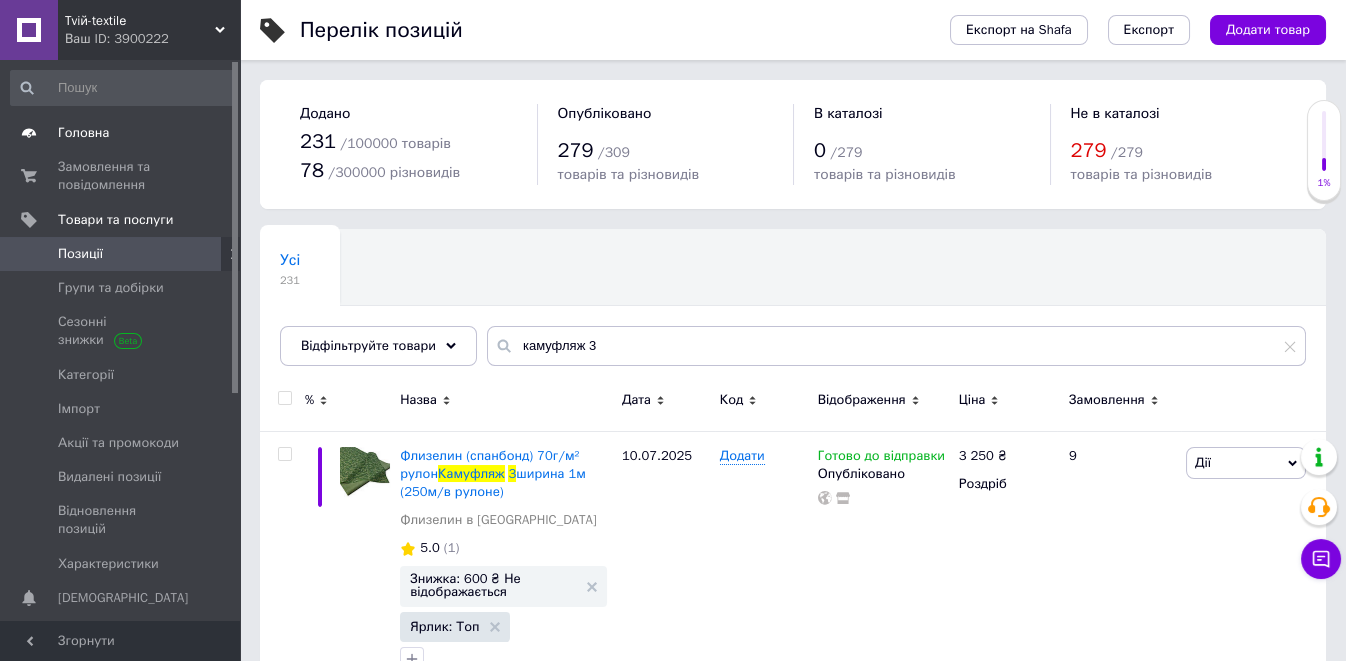 click on "Головна" at bounding box center [123, 133] 